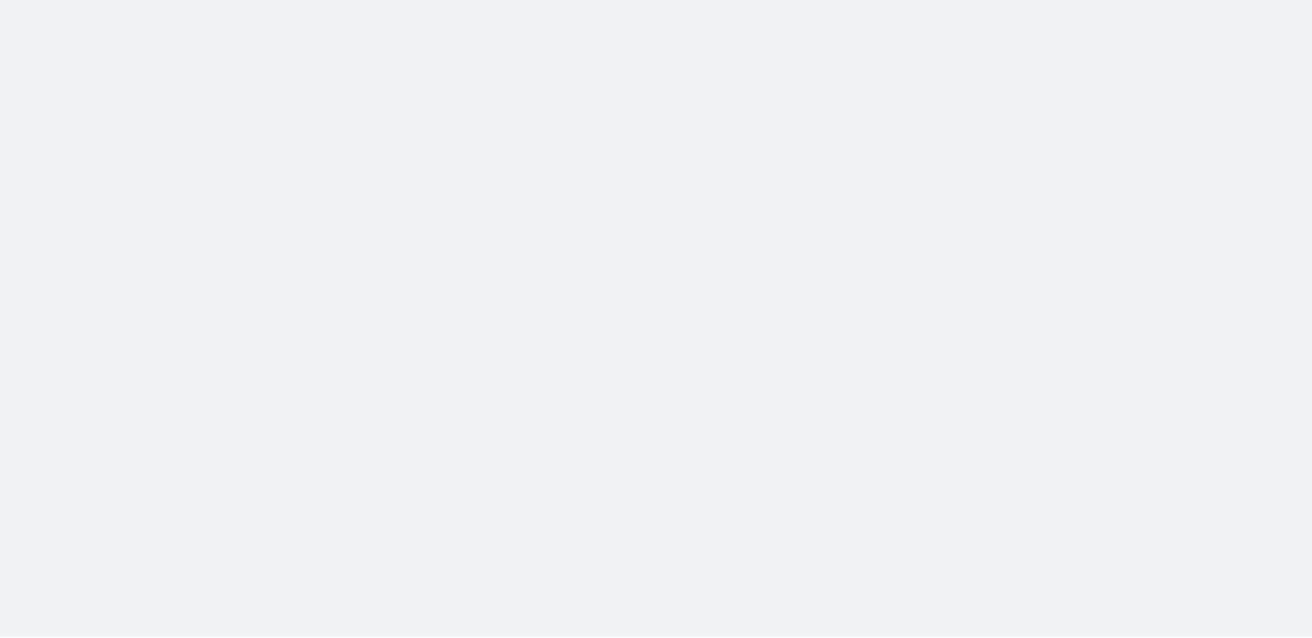 scroll, scrollTop: 0, scrollLeft: 0, axis: both 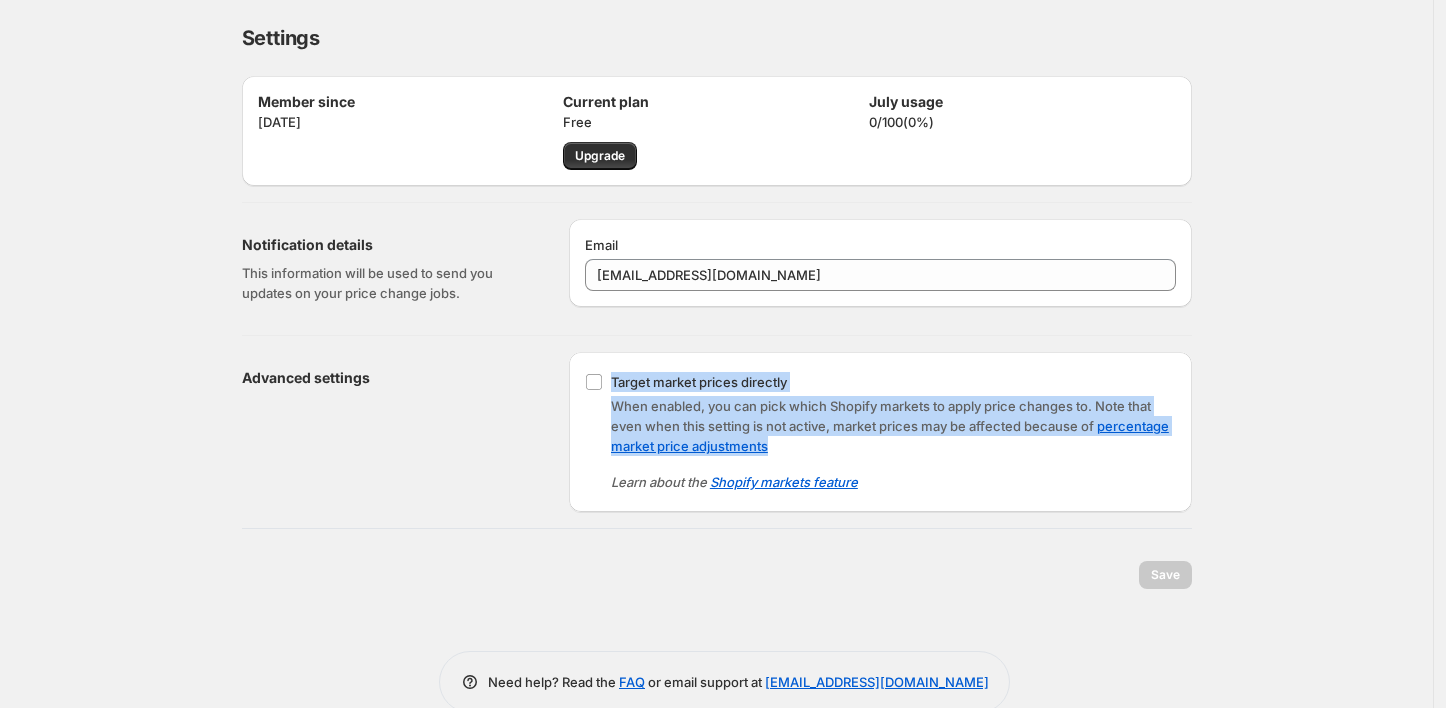 drag, startPoint x: 866, startPoint y: 449, endPoint x: 627, endPoint y: 348, distance: 259.46484 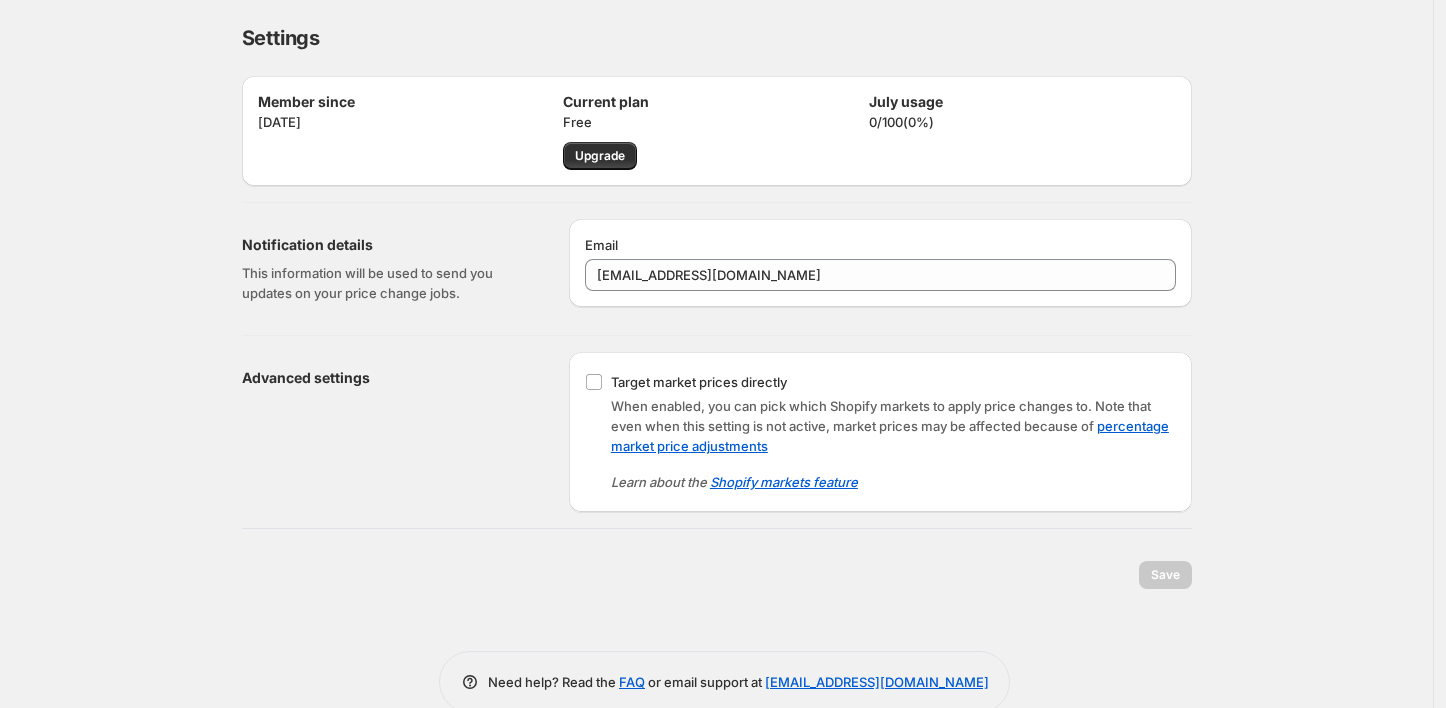click on "Target market prices directly When enabled, you can pick which Shopify markets to apply price changes to.   Note that even when this setting is not active, market prices may be affected because of   percentage market price adjustments Learn about the   Shopify markets feature" at bounding box center (880, 432) 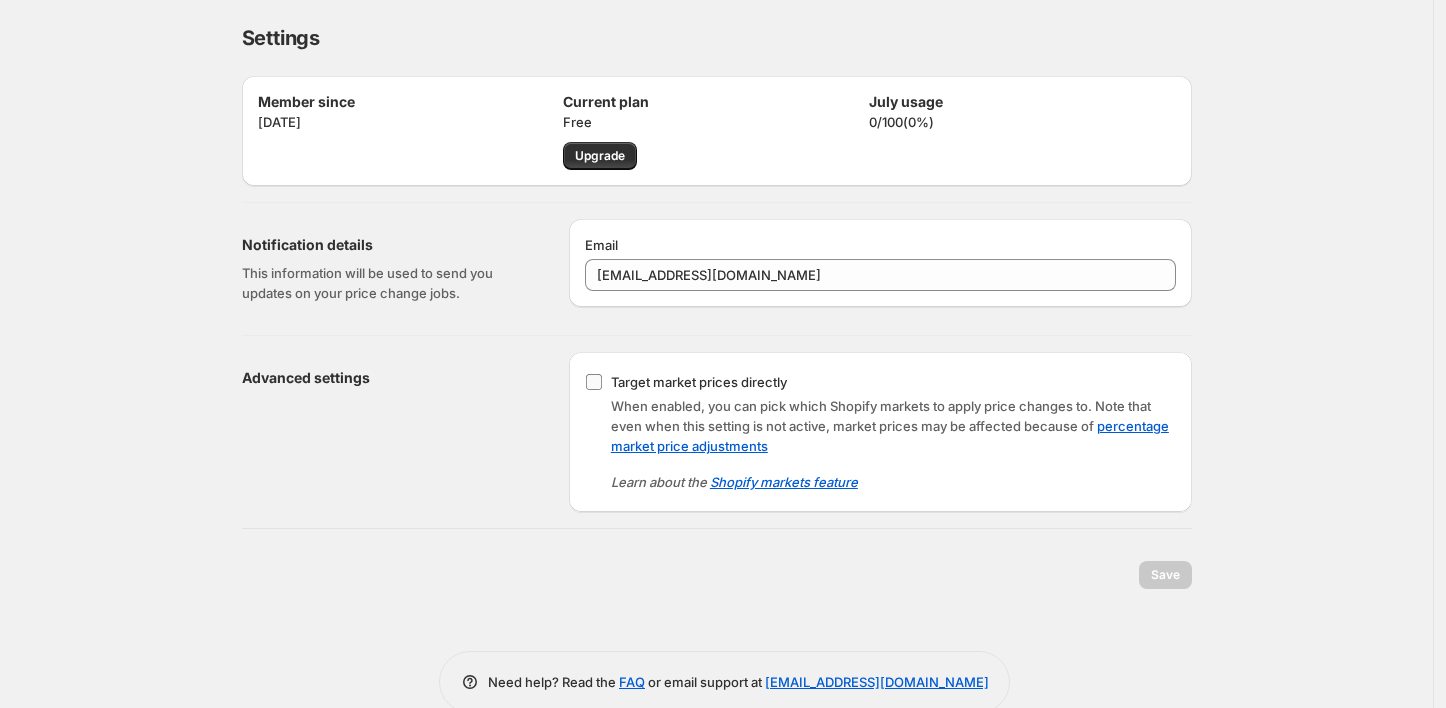 click on "Target market prices directly" at bounding box center (594, 382) 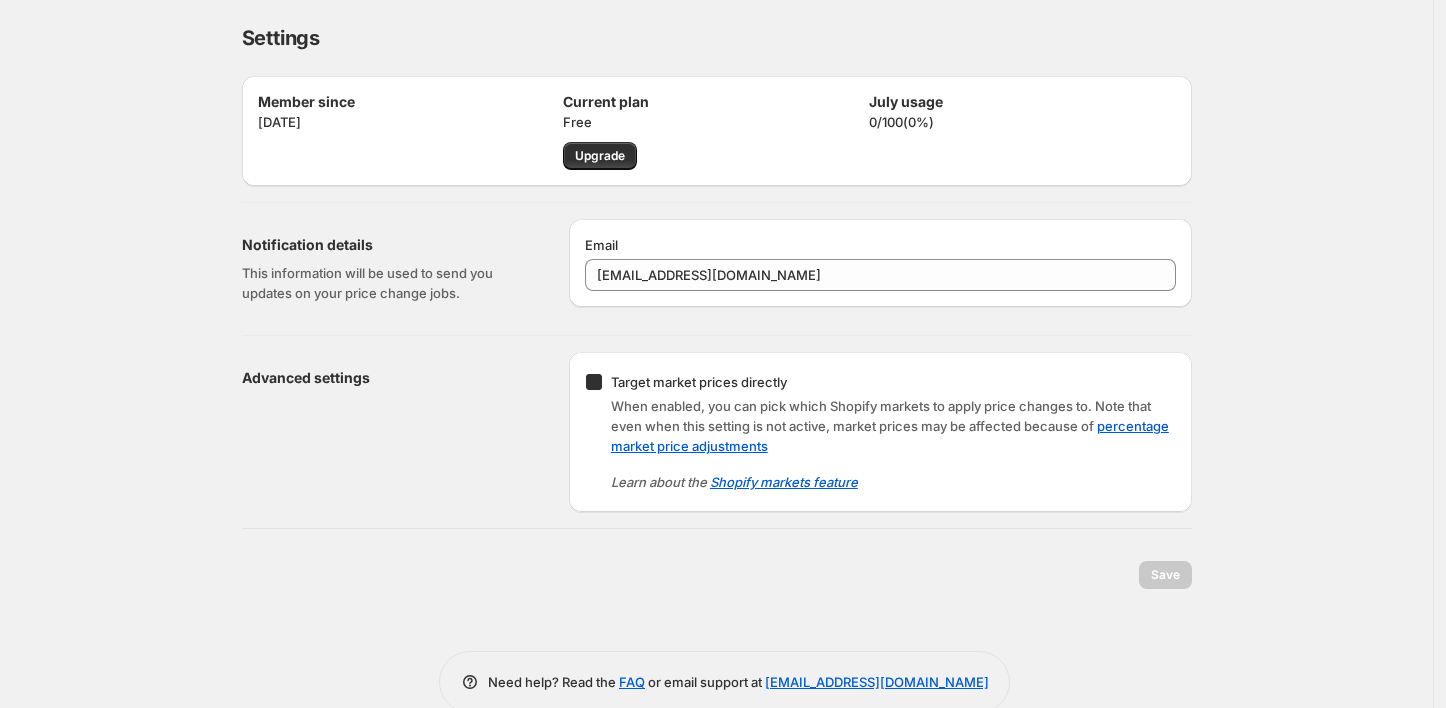 checkbox on "true" 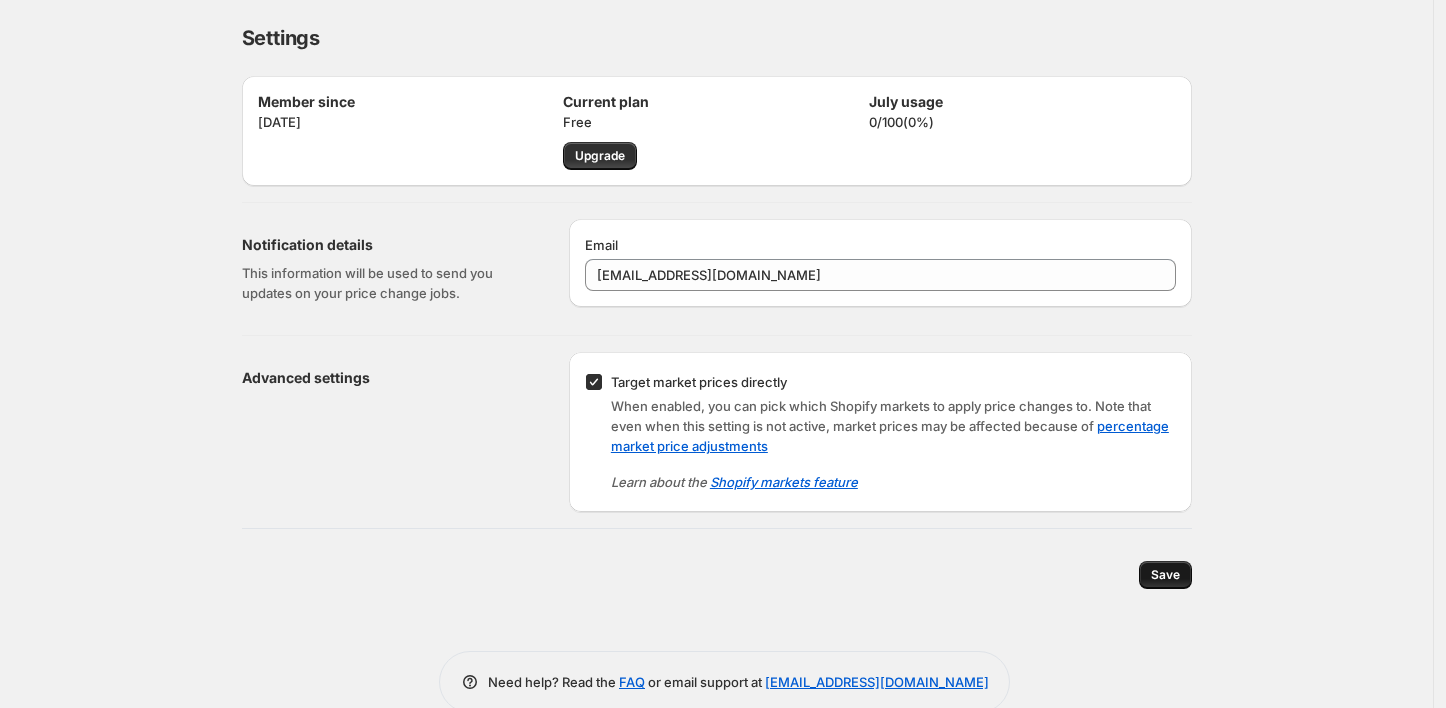 drag, startPoint x: 1163, startPoint y: 598, endPoint x: 1162, endPoint y: 580, distance: 18.027756 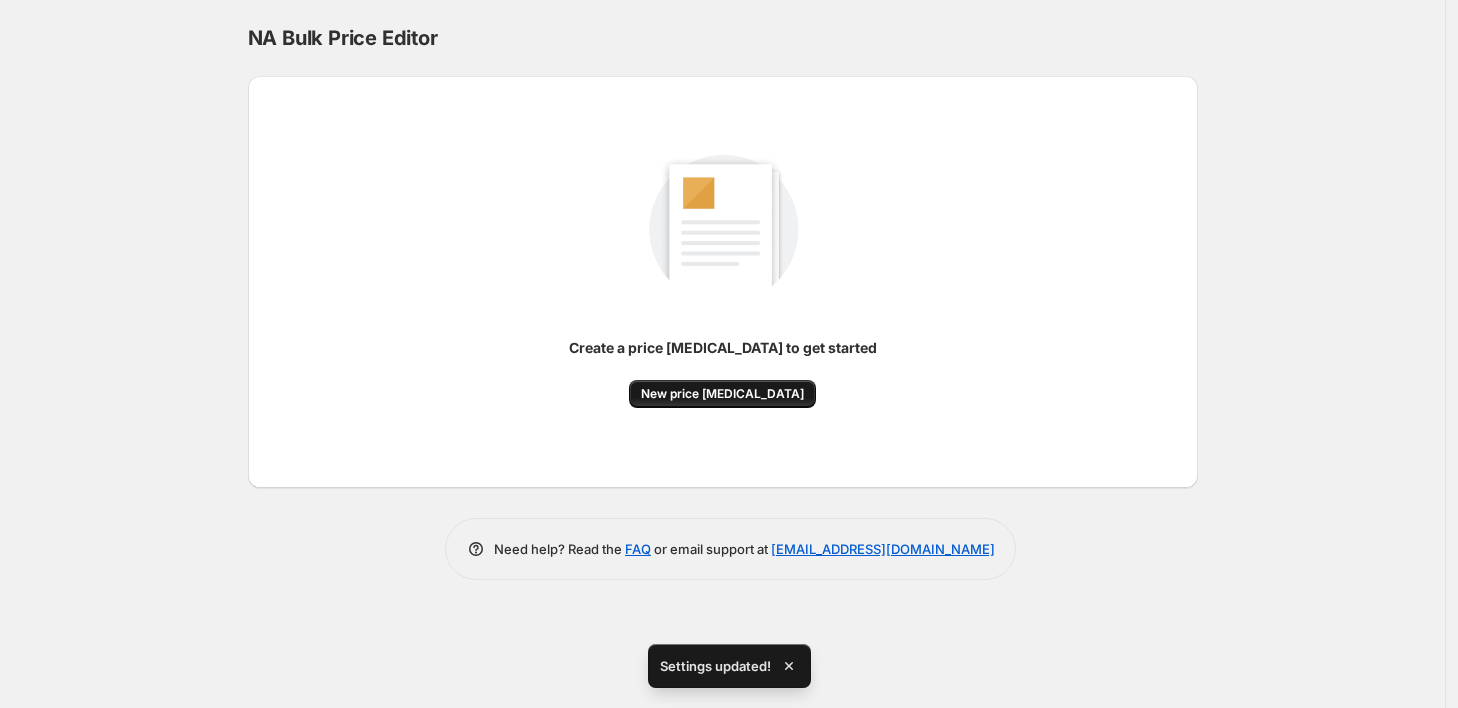 click on "New price [MEDICAL_DATA]" at bounding box center (722, 394) 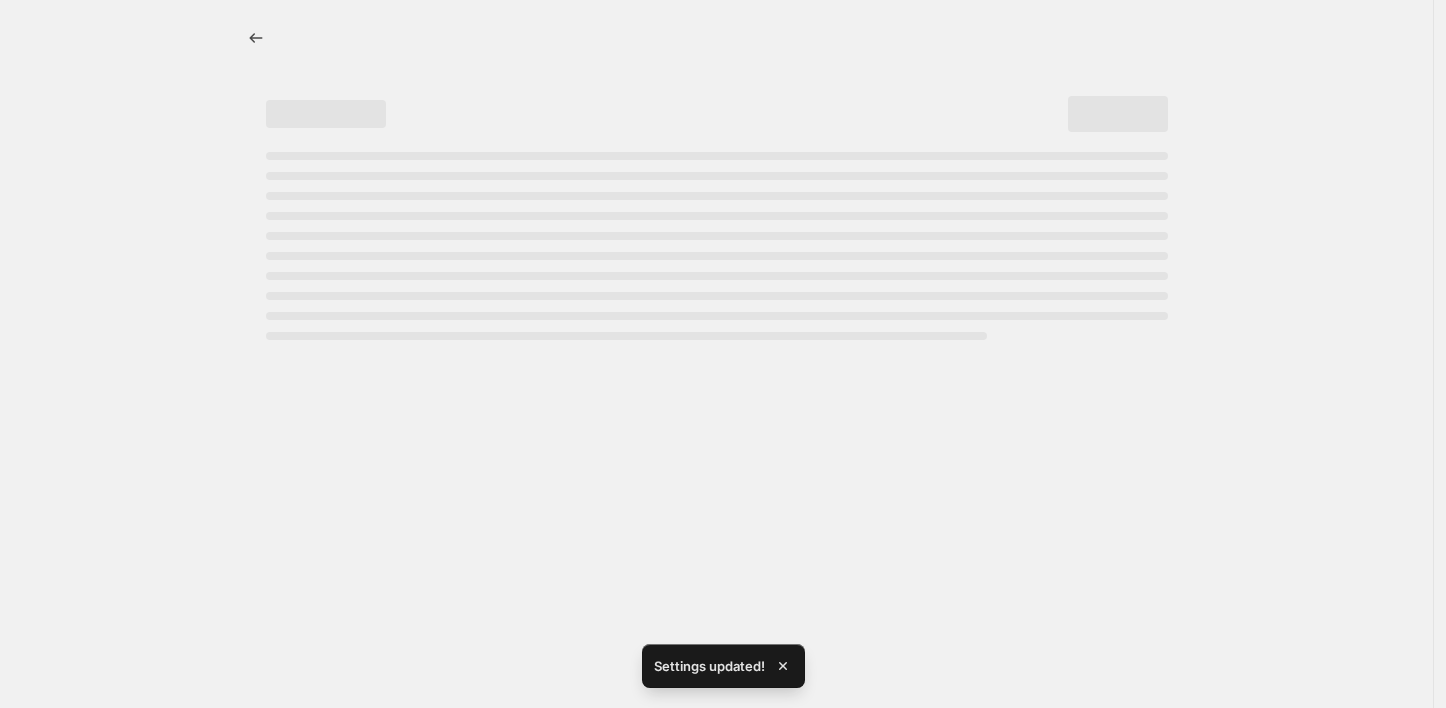select on "percentage" 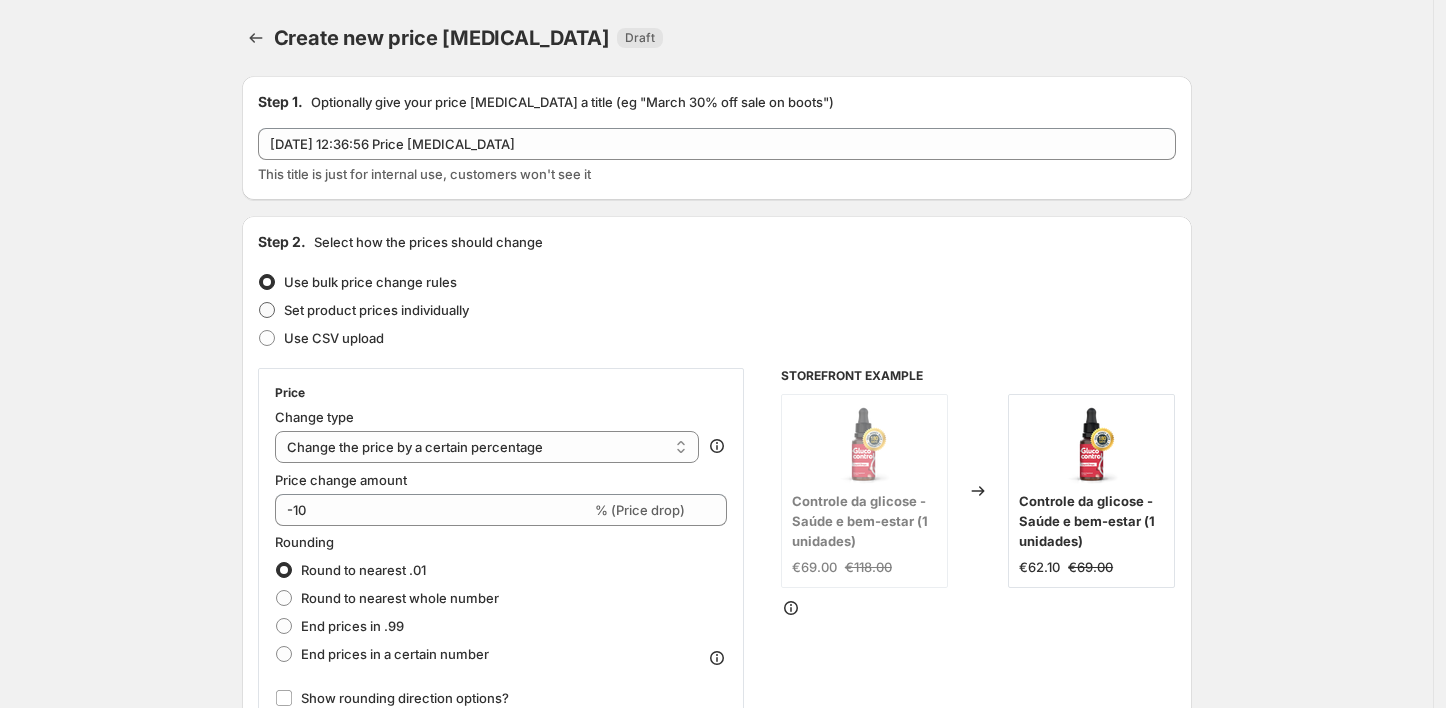 click on "Set product prices individually" at bounding box center (376, 310) 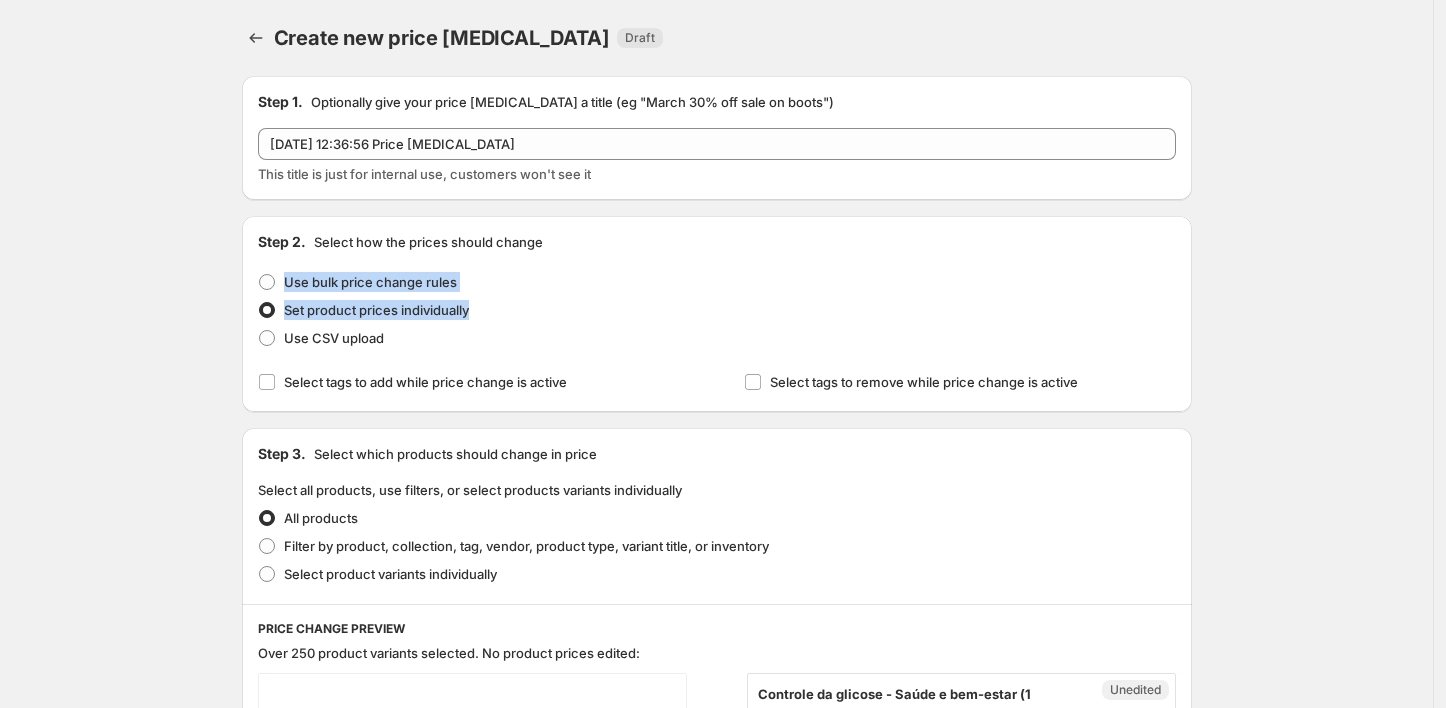drag, startPoint x: 503, startPoint y: 313, endPoint x: 306, endPoint y: 255, distance: 205.36066 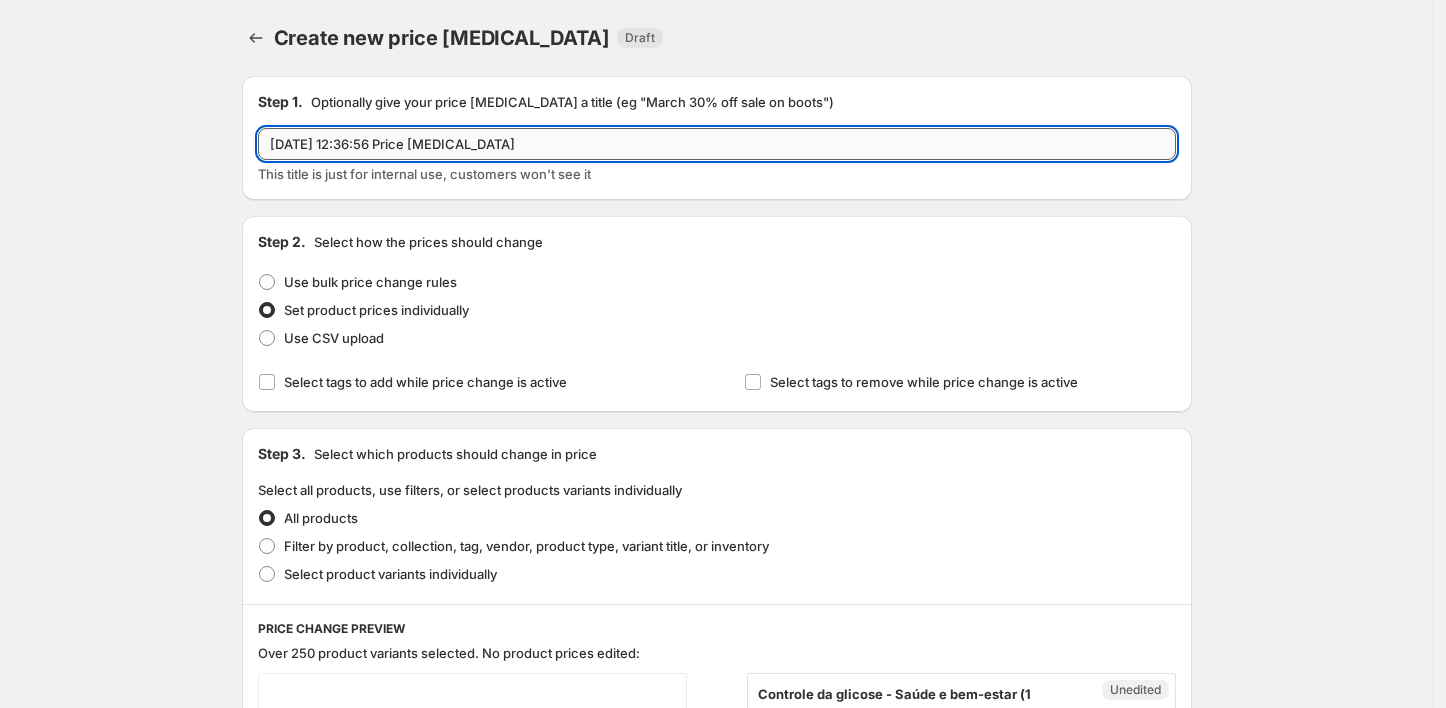 click on "[DATE] 12:36:56 Price [MEDICAL_DATA]" at bounding box center [717, 144] 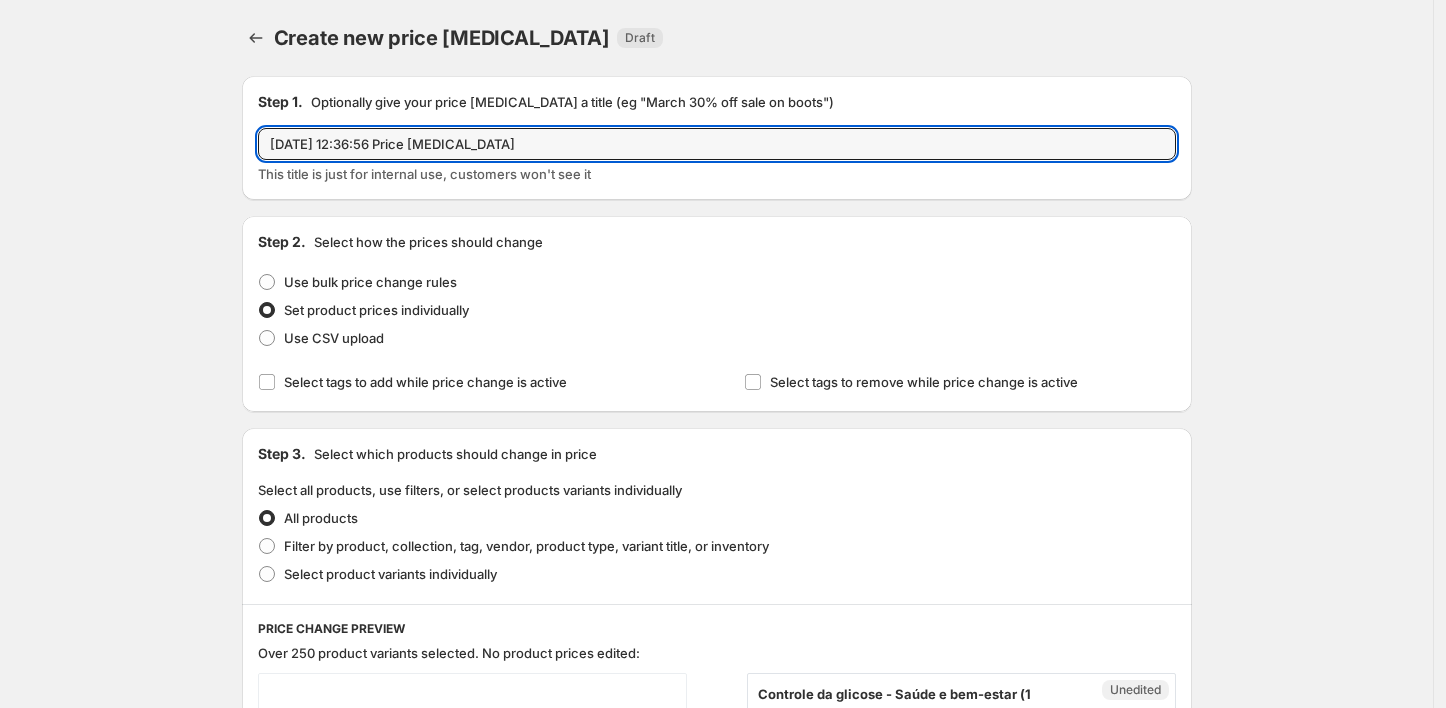 drag, startPoint x: 591, startPoint y: 144, endPoint x: 257, endPoint y: 140, distance: 334.02396 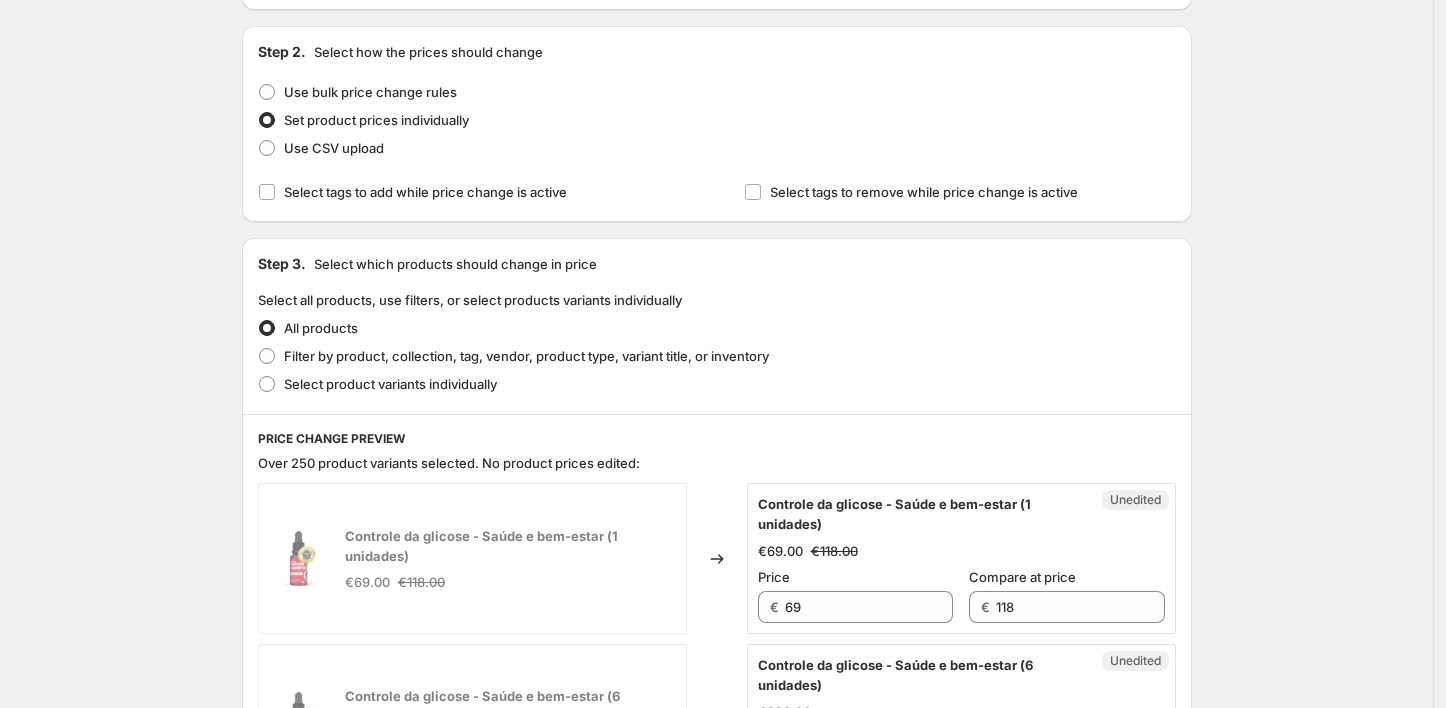 scroll, scrollTop: 194, scrollLeft: 0, axis: vertical 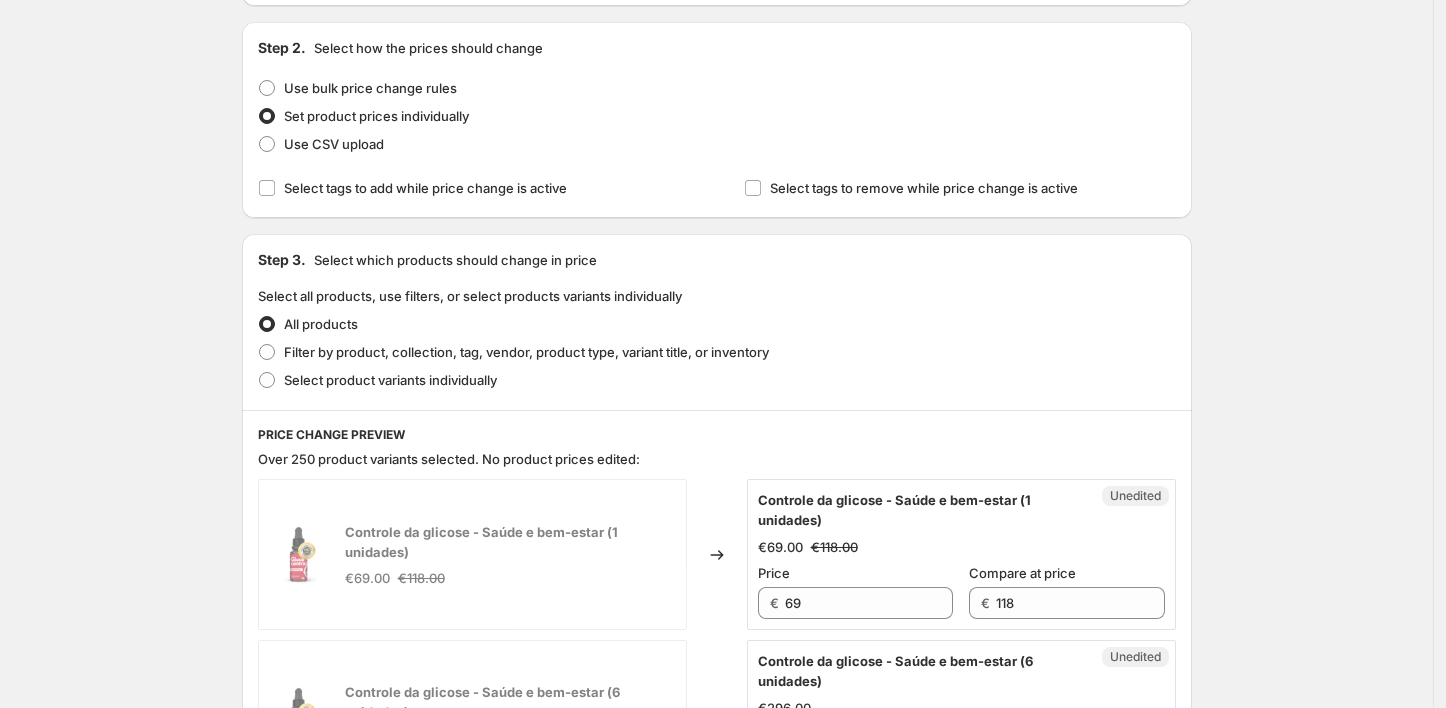 type on "[DATE] 12:36:56 Alteração de preço do trabalho" 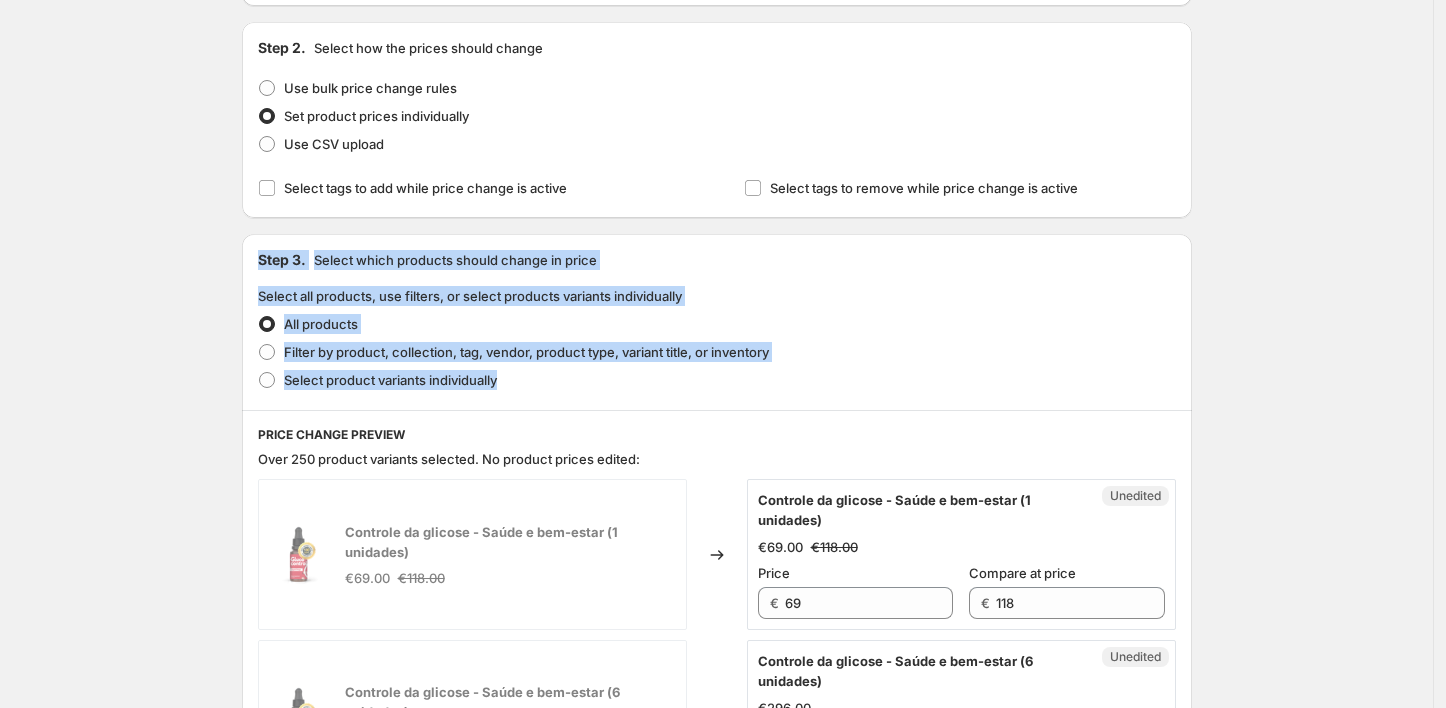 drag, startPoint x: 530, startPoint y: 382, endPoint x: 256, endPoint y: 255, distance: 302.00165 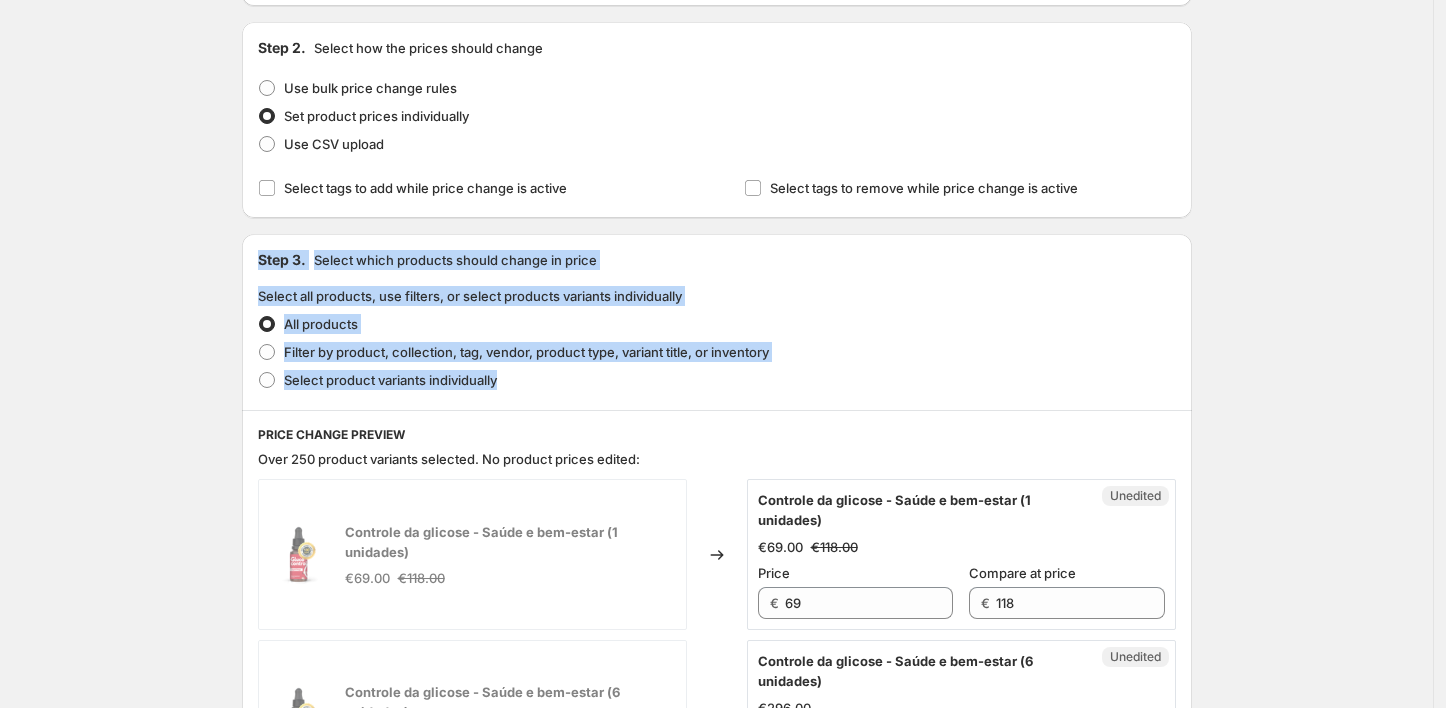 click on "Step 3. Select which products should change in price Select all products, use filters, or select products variants individually All products Filter by product, collection, tag, vendor, product type, variant title, or inventory Select product variants individually" at bounding box center (717, 322) 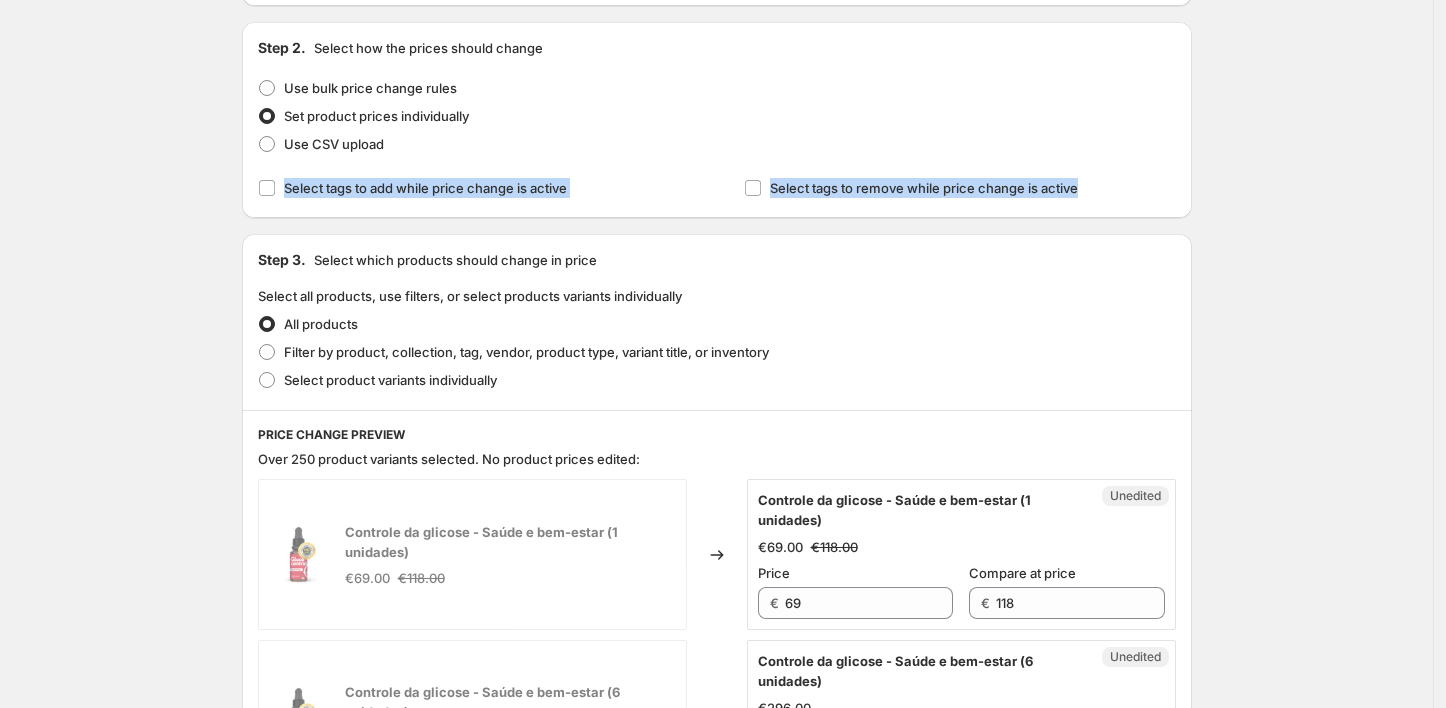 drag, startPoint x: 231, startPoint y: 184, endPoint x: 1158, endPoint y: 199, distance: 927.12134 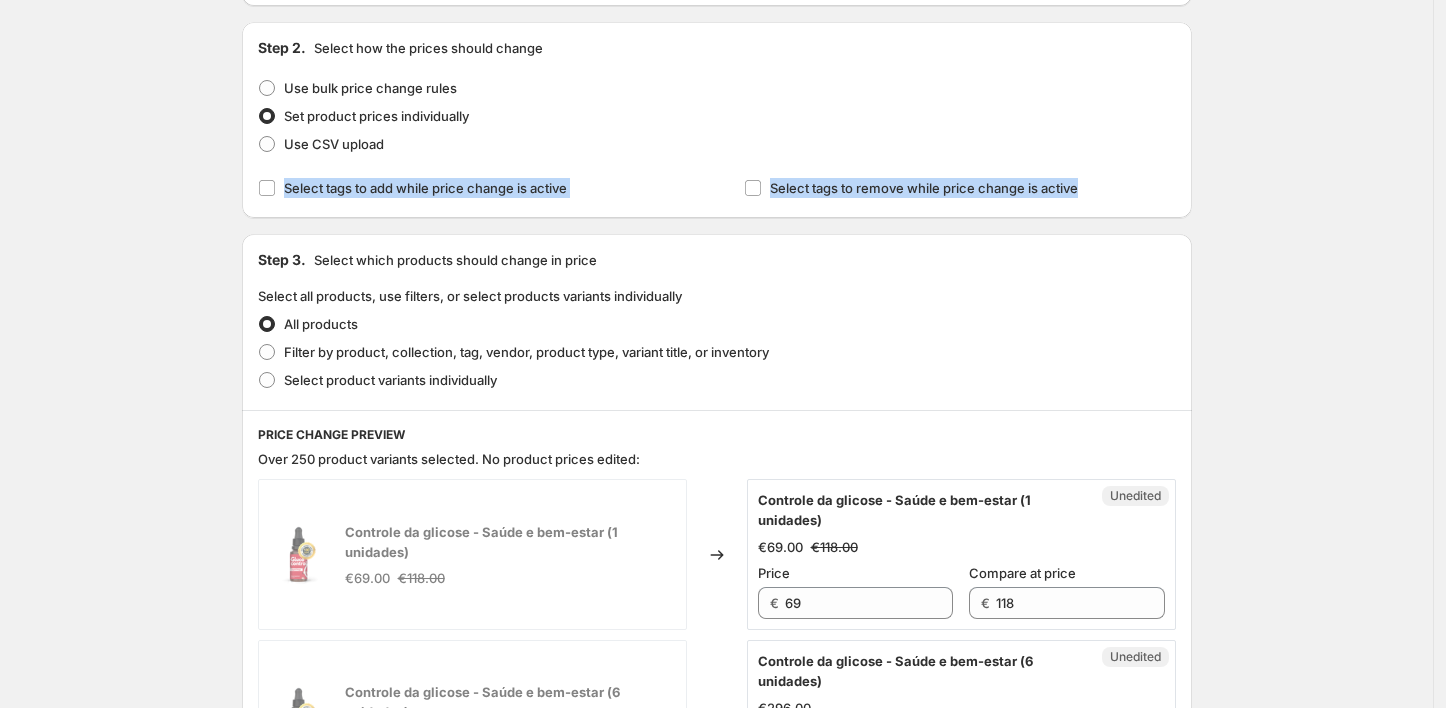 click on "Step 1. Optionally give your price [MEDICAL_DATA] a title (eg "March 30% off sale on boots") [DATE] 12:36:56 Alteração de preço do trabalho This title is just for internal use, customers won't see it Step 2. Select how the prices should change Use bulk price change rules Set product prices individually Use CSV upload Select tags to add while price change is active Select tags to remove while price change is active Step 3. Select which products should change in price Select all products, use filters, or select products variants individually All products Filter by product, collection, tag, vendor, product type, variant title, or inventory Select product variants individually PRICE CHANGE PREVIEW Over 250 product variants selected. No product prices edited: Controle da glicose - Saúde e bem-estar (1 unidades) €69.00 €118.00 Changed to Unedited Controle da glicose - Saúde e bem-estar (1 unidades) €69.00 €118.00 Price € 69 Compare at price € 118 €296.00 Changed to Unedited €296.00 €" at bounding box center (709, 1955) 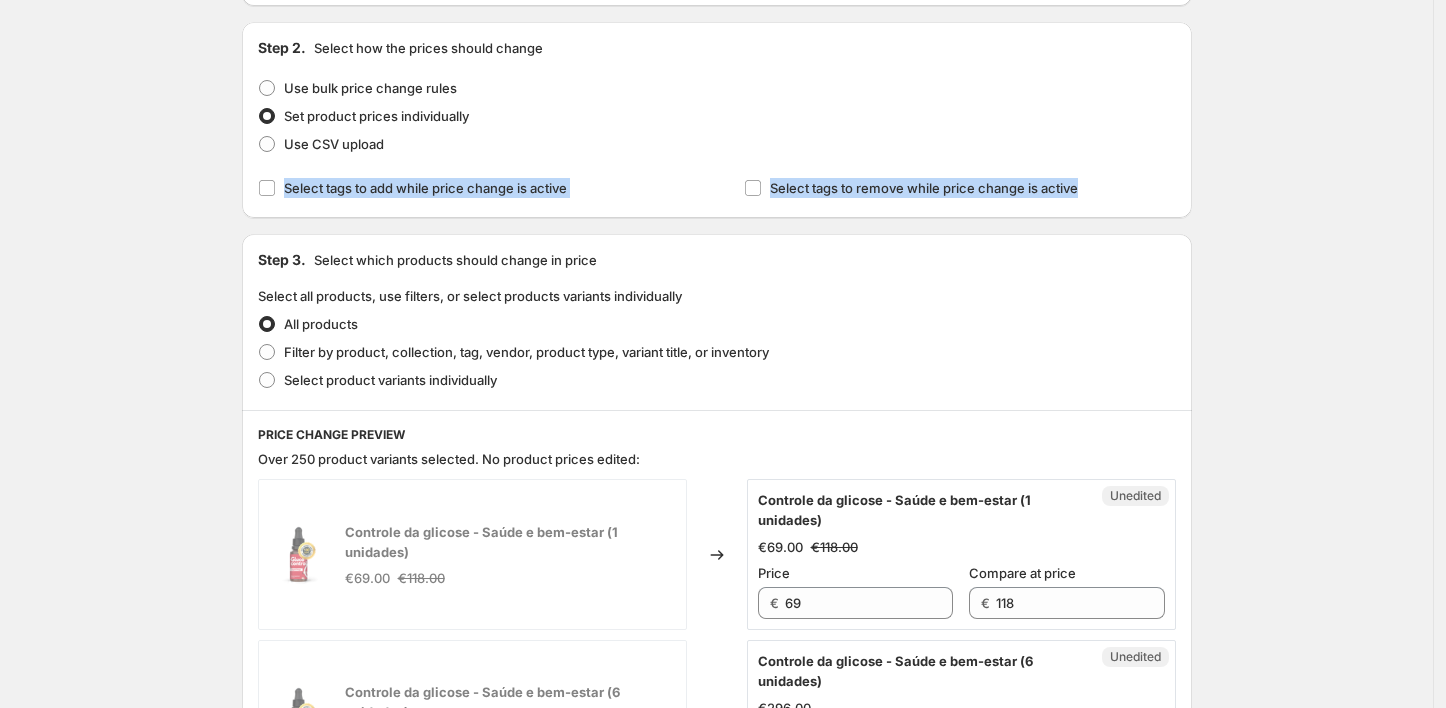 copy on "Select tags to add while price change is active Select tags to remove while price change is active" 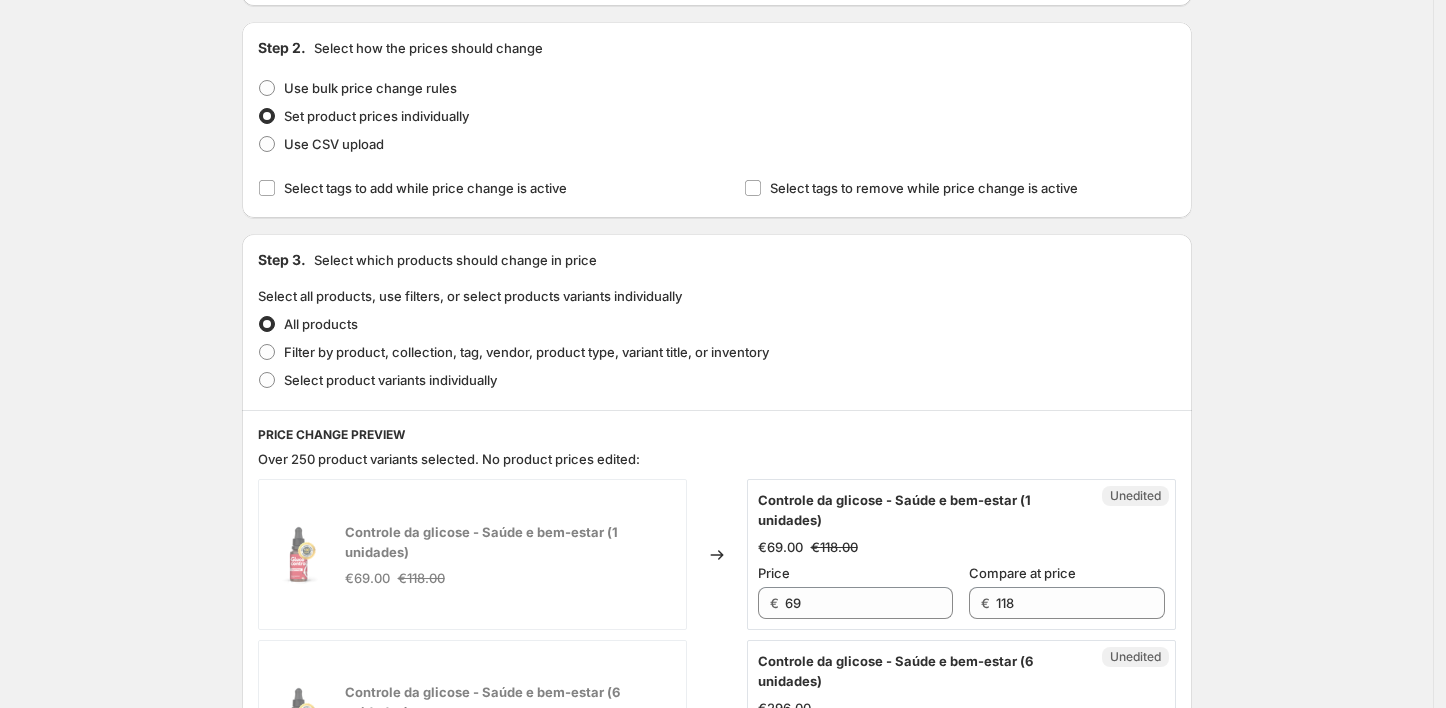 click on "Use bulk price change rules" at bounding box center (717, 88) 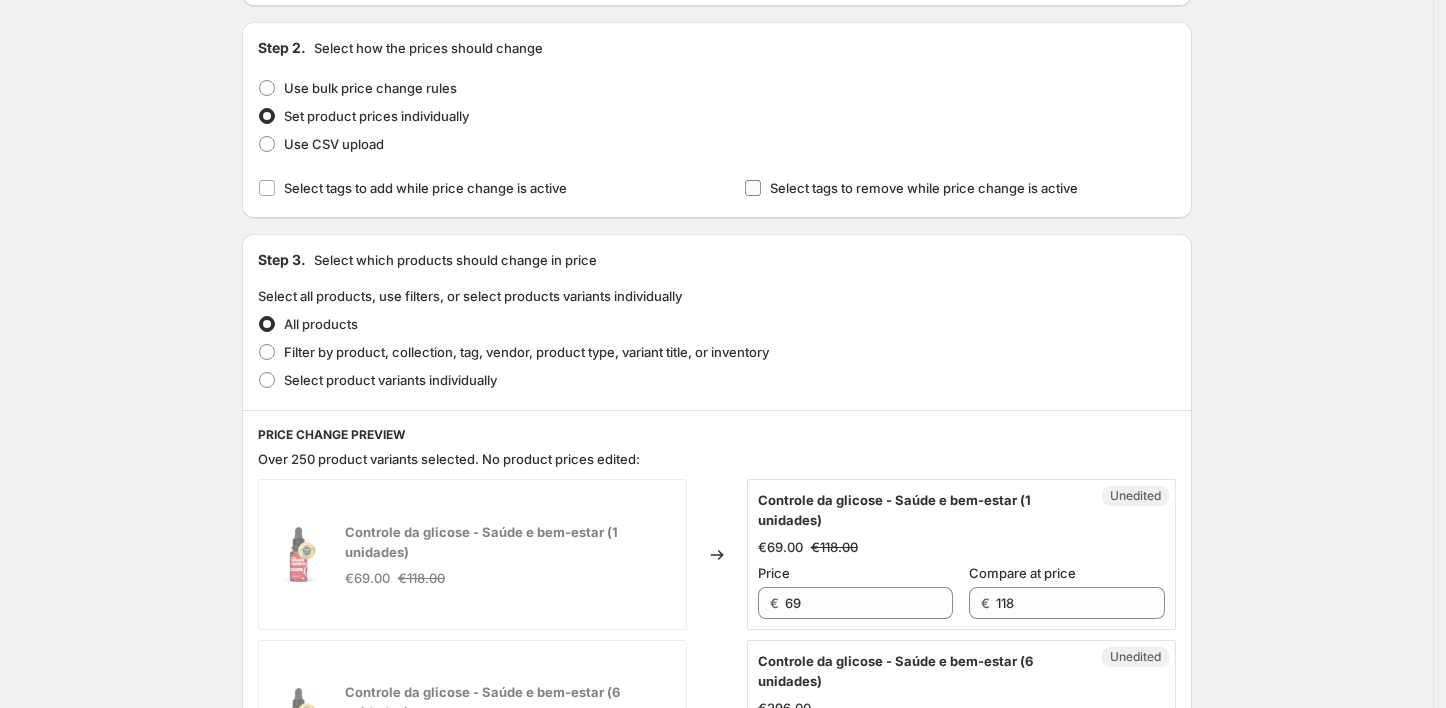 click on "Select tags to remove while price change is active" at bounding box center (753, 188) 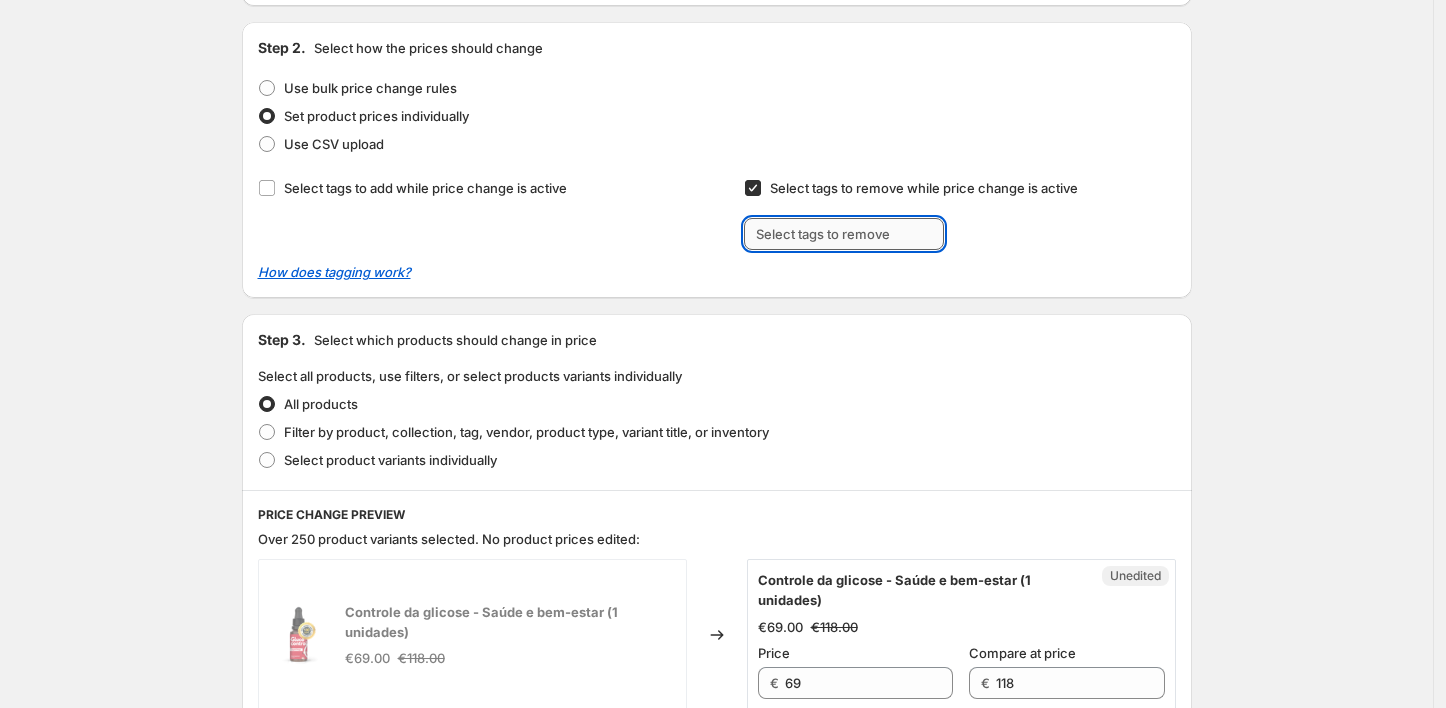 click at bounding box center (844, 234) 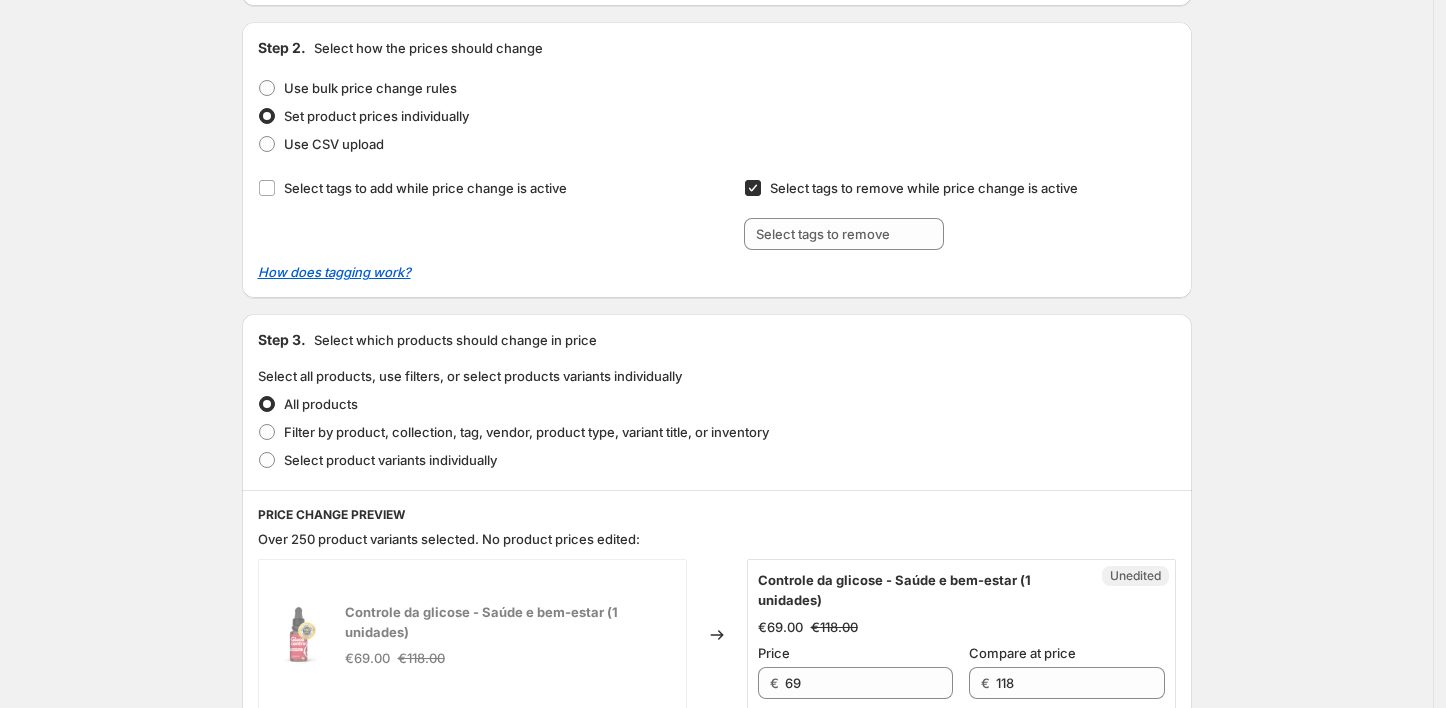 click on "Select tags to remove while price change is active" at bounding box center [753, 188] 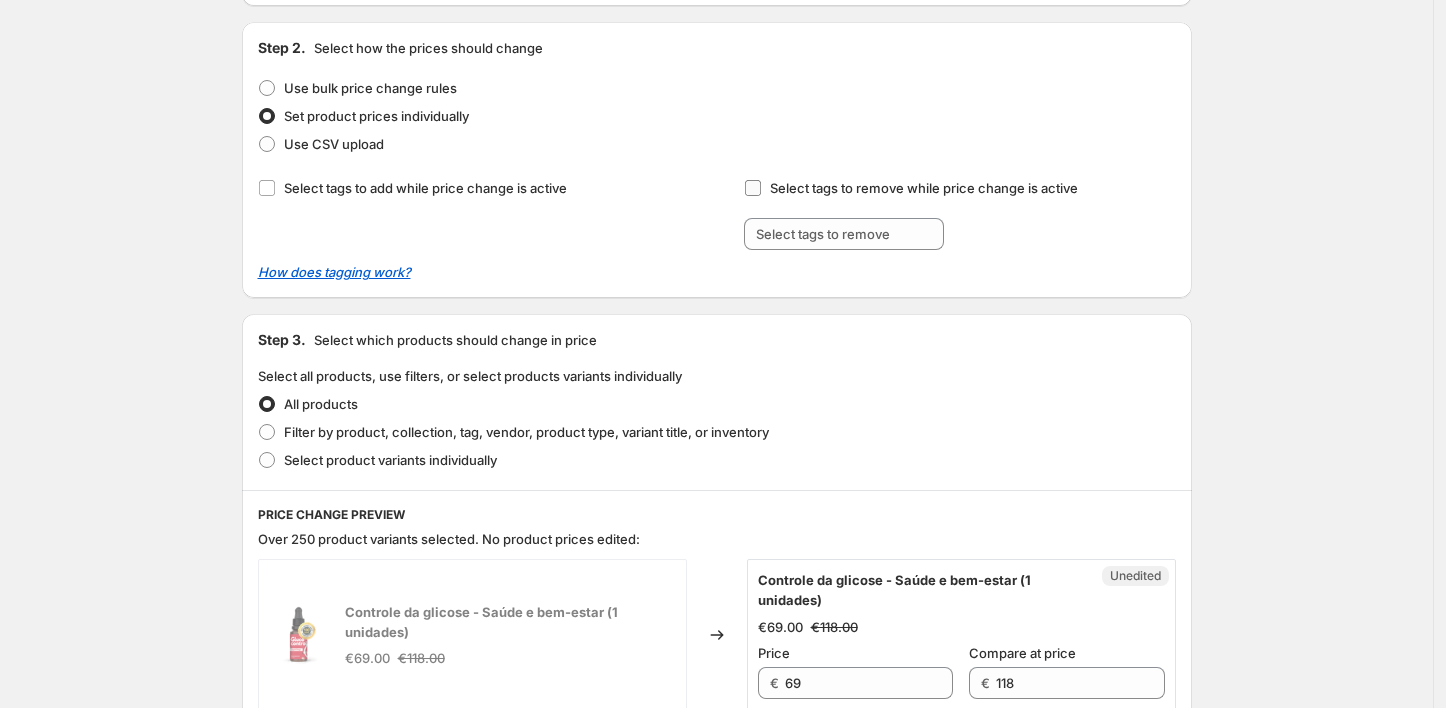 checkbox on "false" 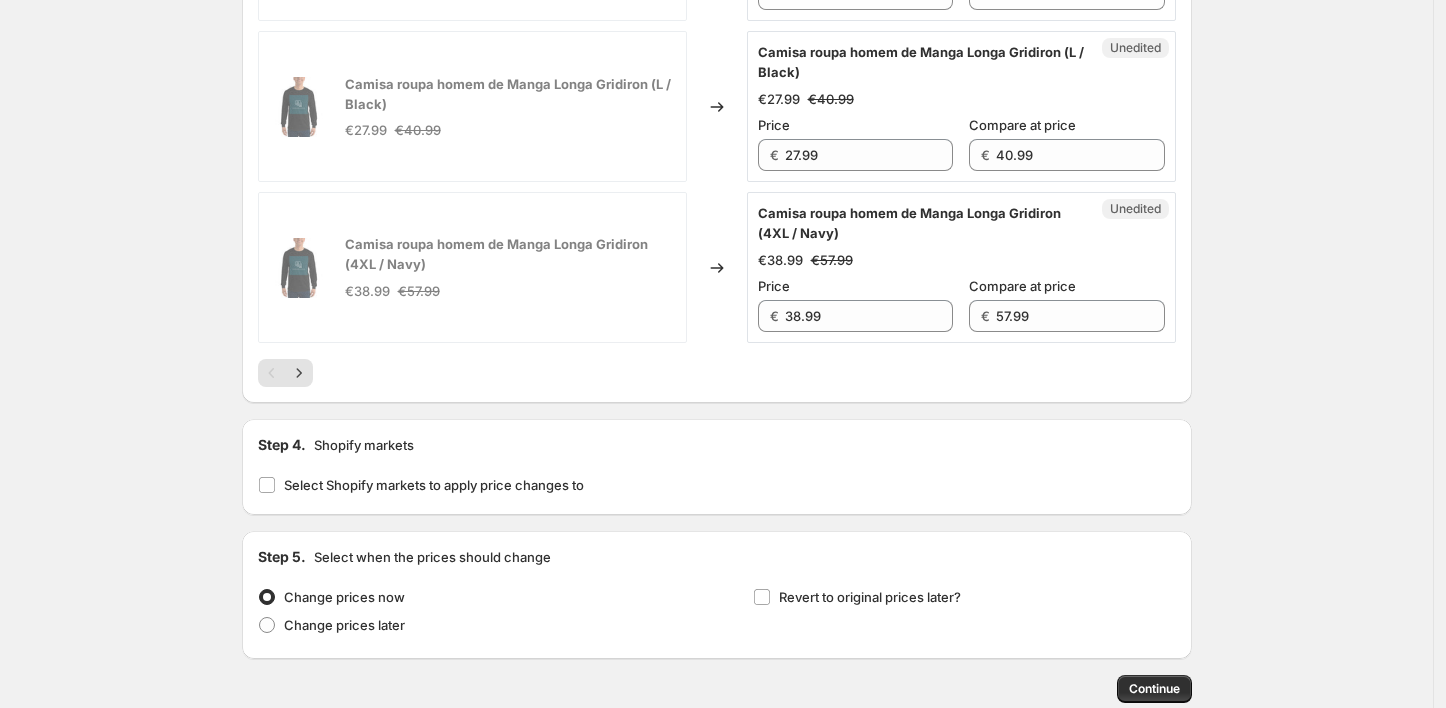 scroll, scrollTop: 3648, scrollLeft: 0, axis: vertical 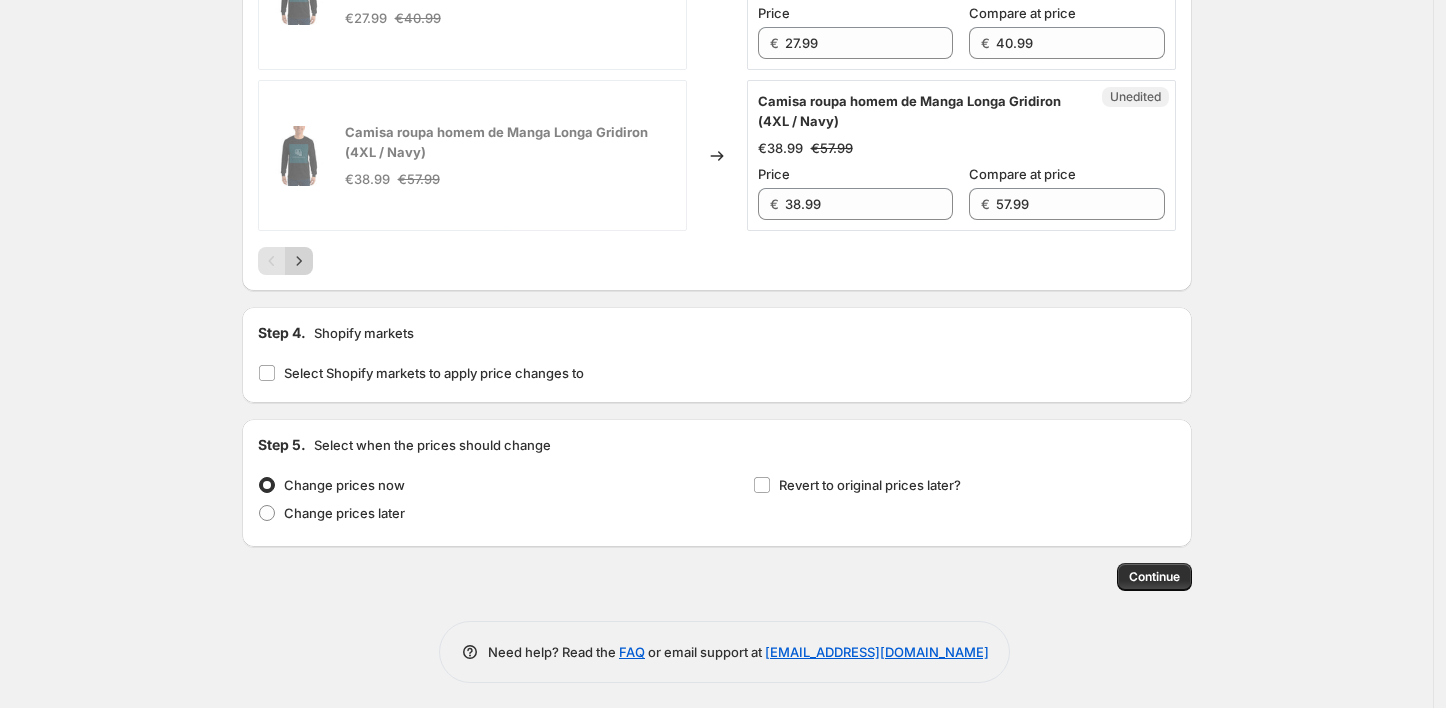 click 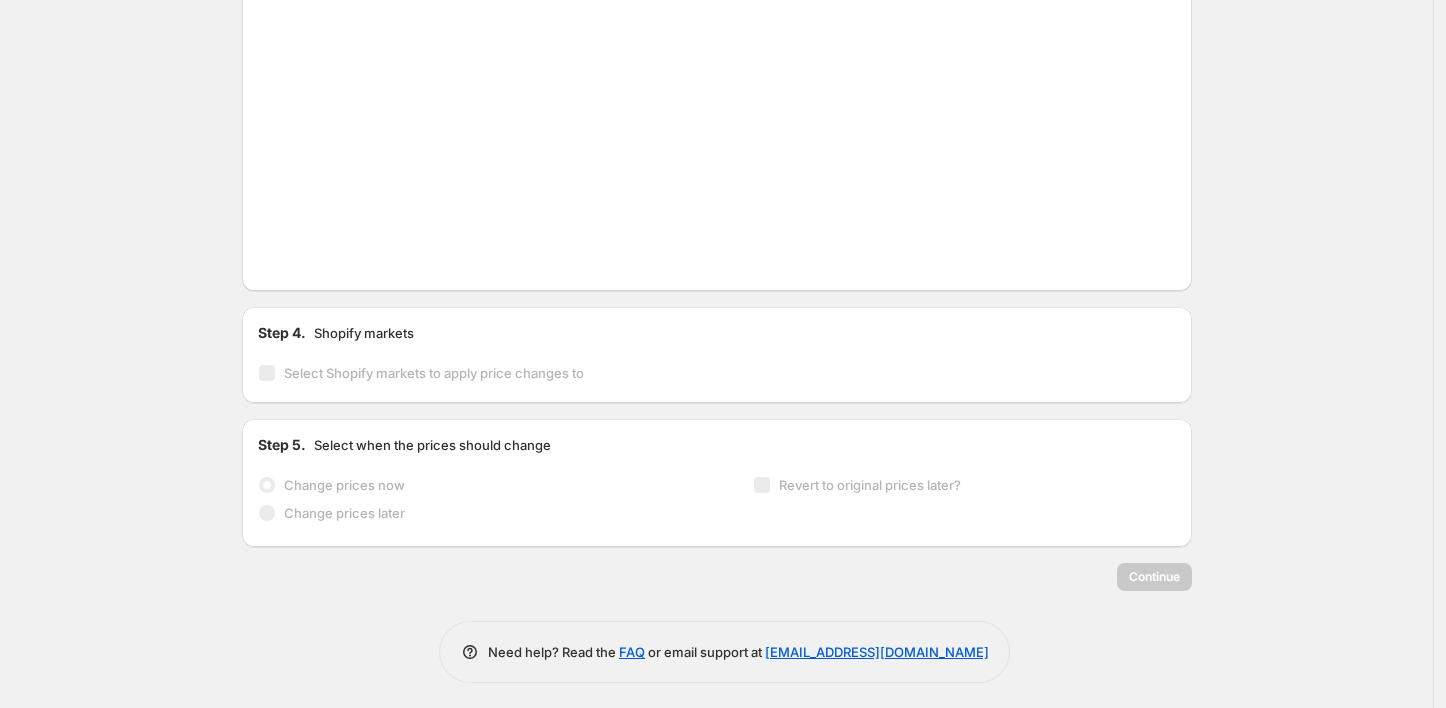 scroll, scrollTop: 3648, scrollLeft: 0, axis: vertical 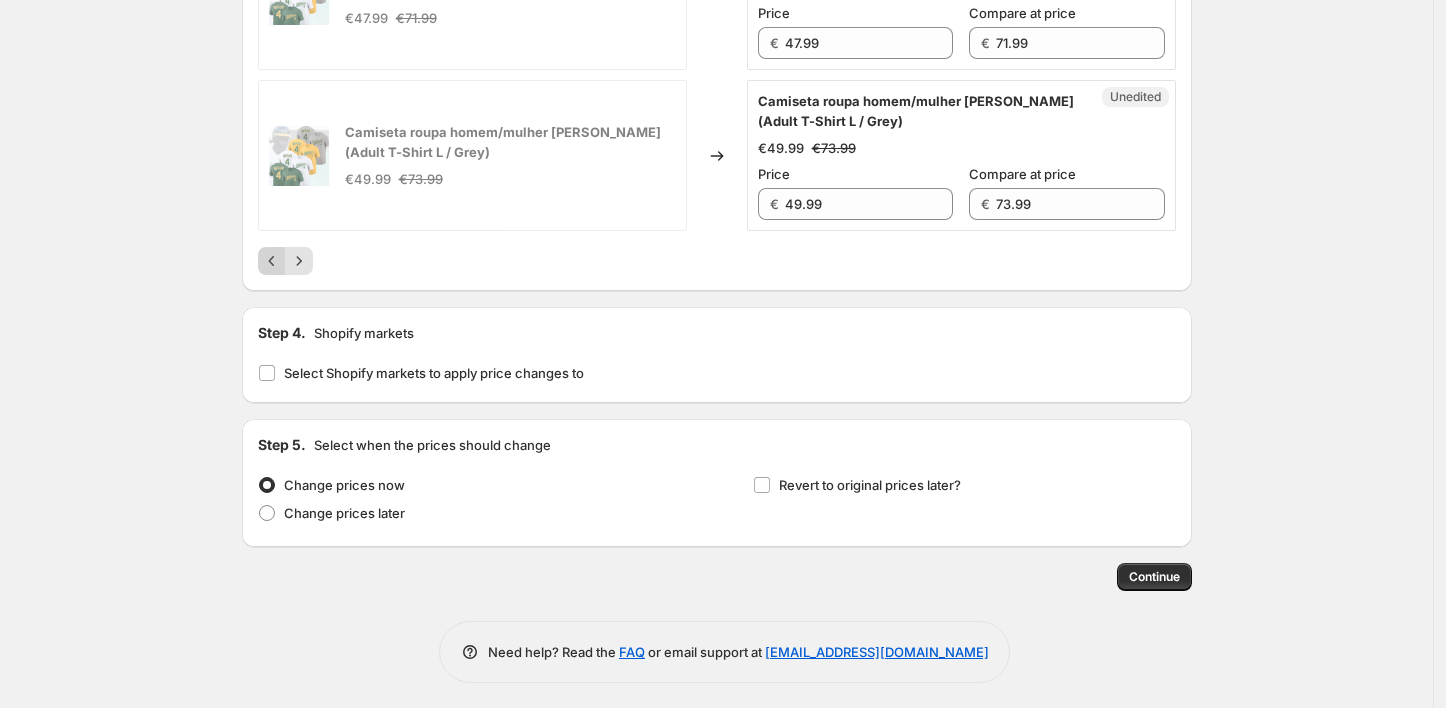 click 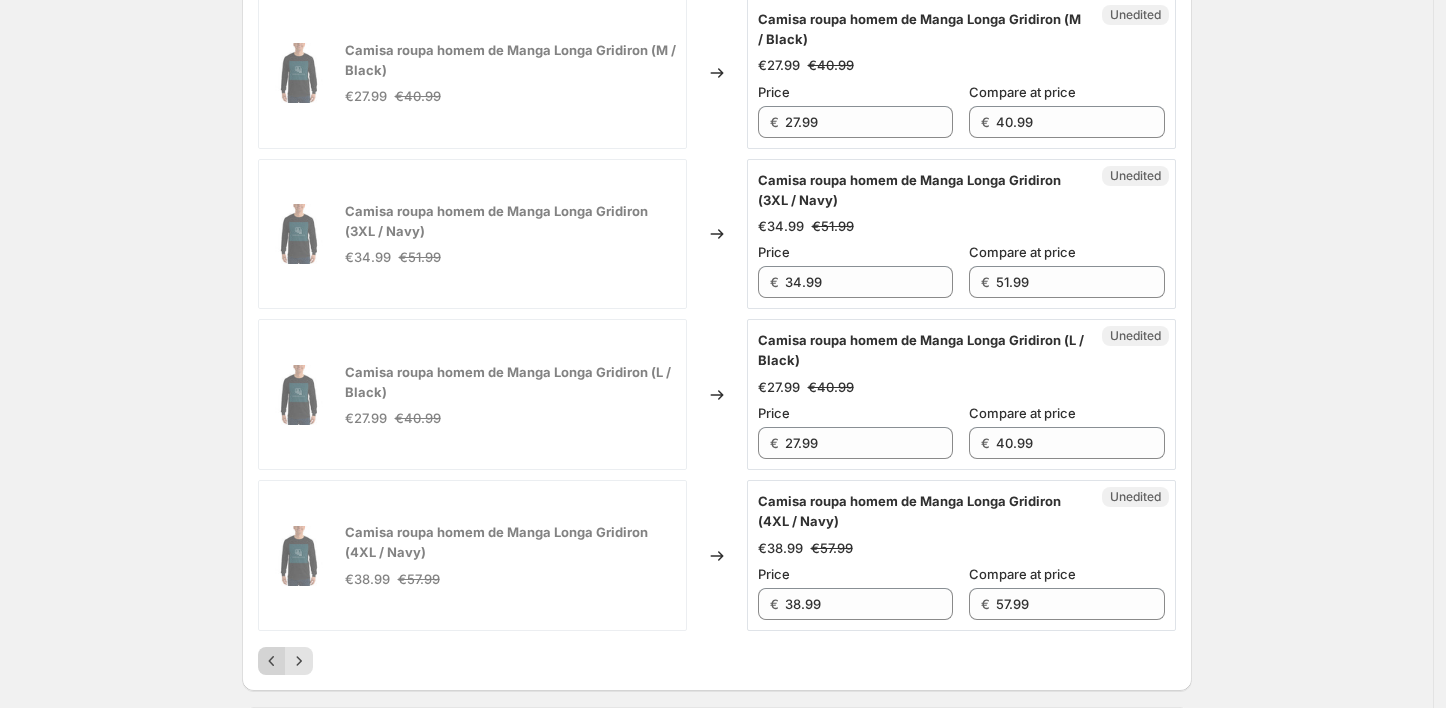 scroll, scrollTop: 3648, scrollLeft: 0, axis: vertical 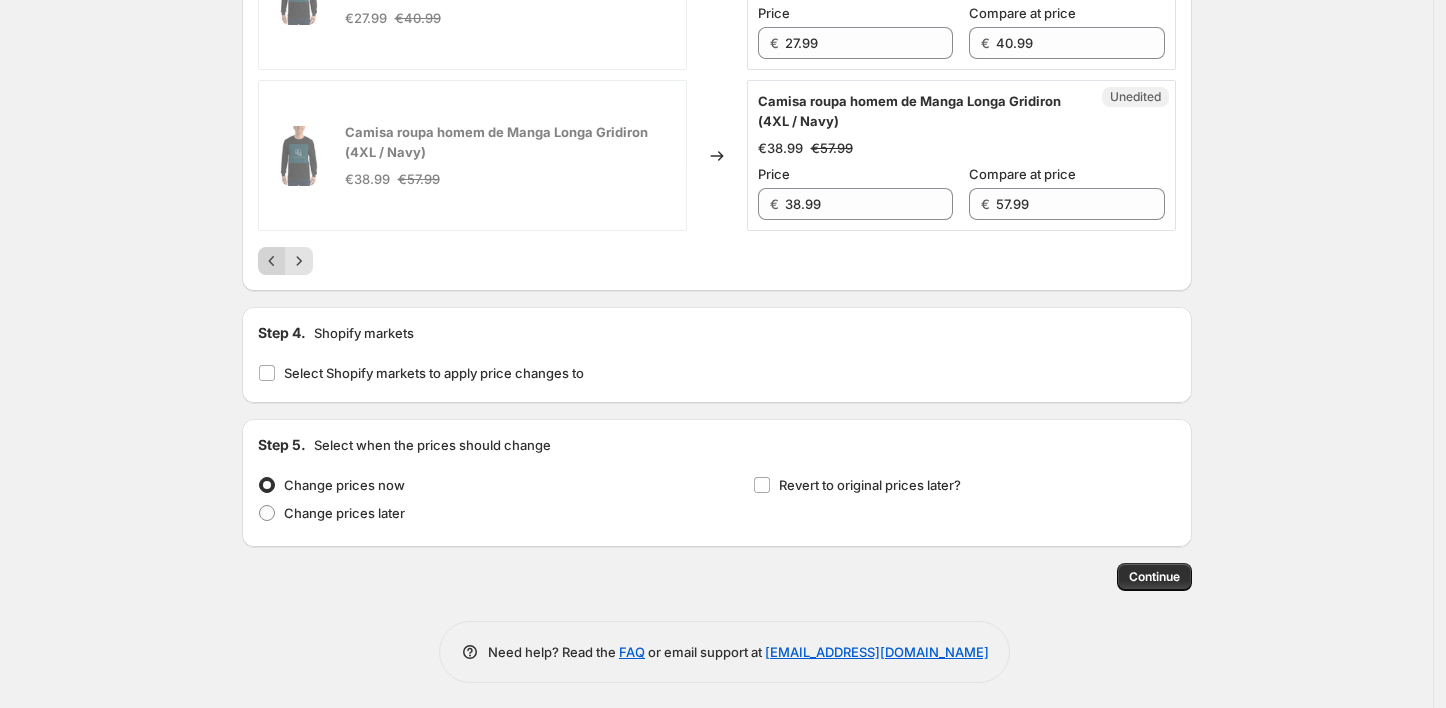 click at bounding box center [272, 261] 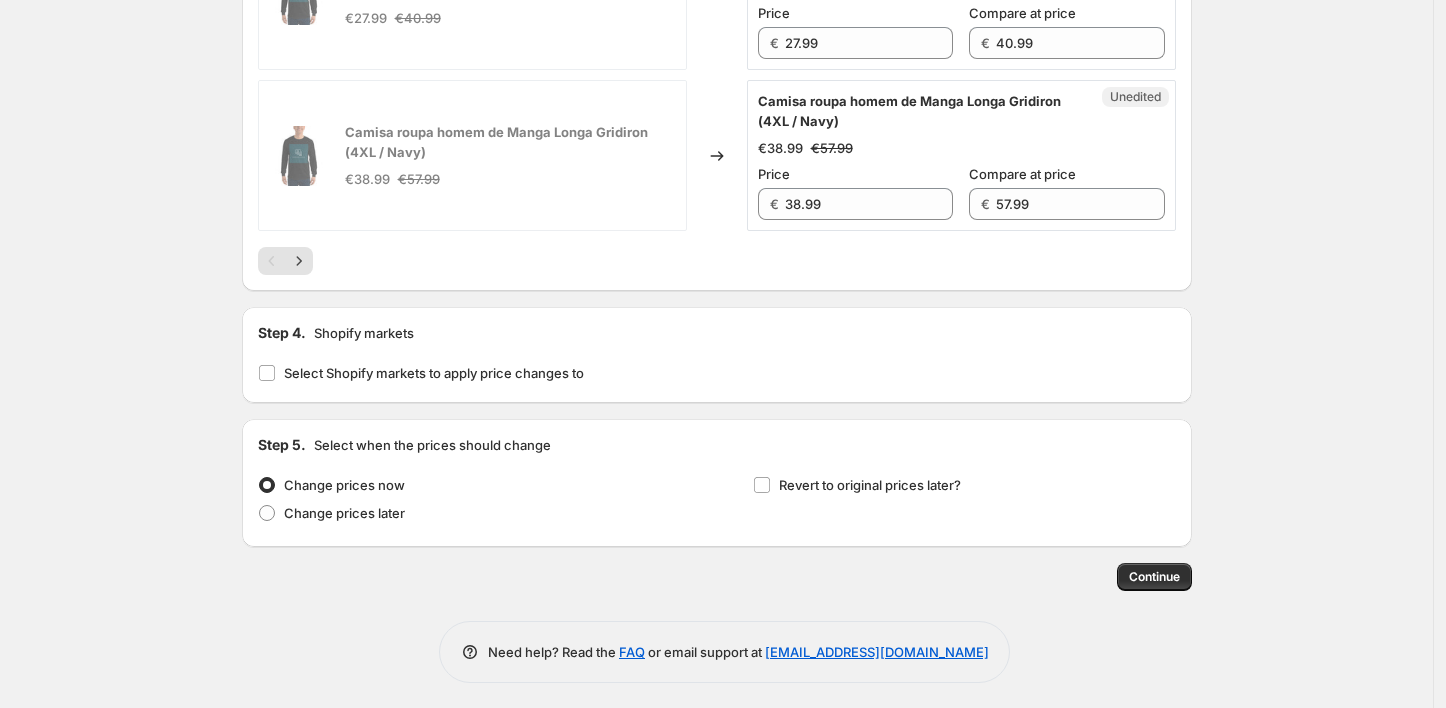 drag, startPoint x: 691, startPoint y: 381, endPoint x: 160, endPoint y: 409, distance: 531.73773 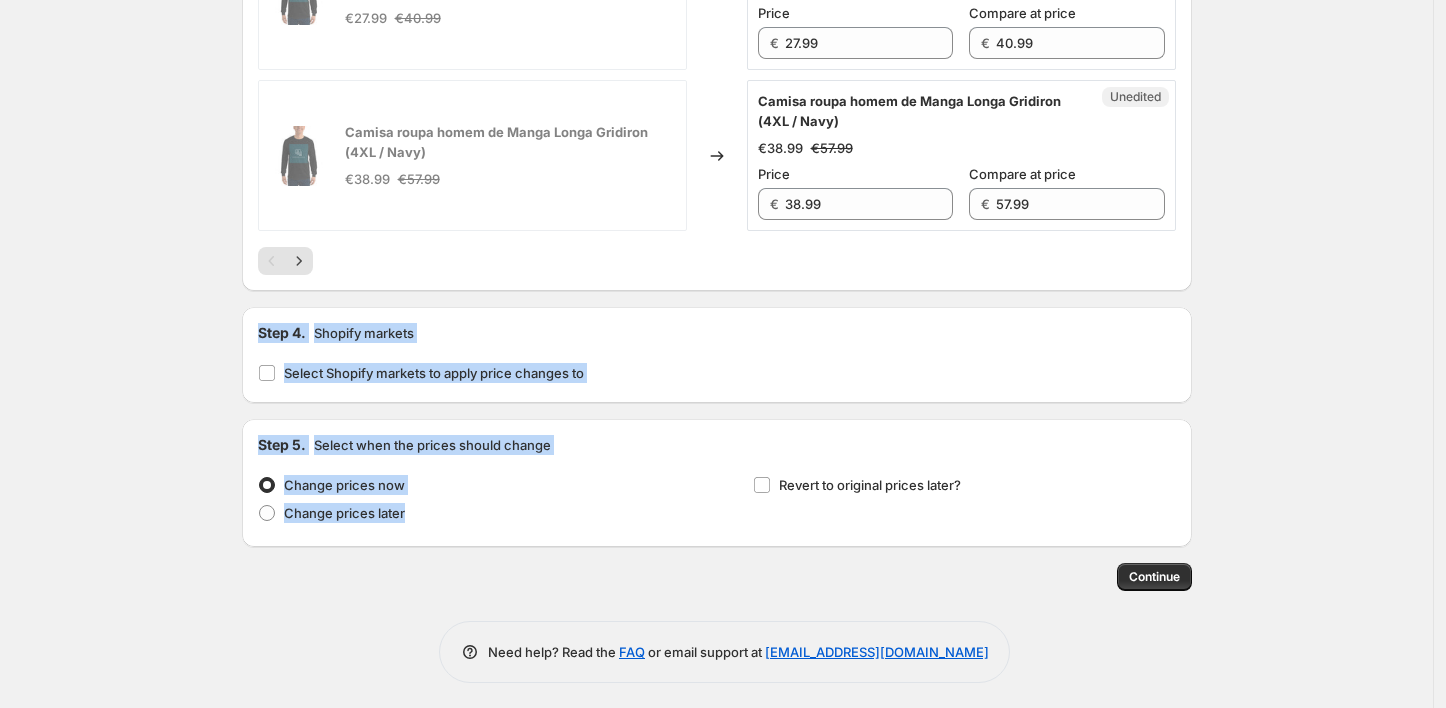 drag, startPoint x: 464, startPoint y: 508, endPoint x: 241, endPoint y: 313, distance: 296.233 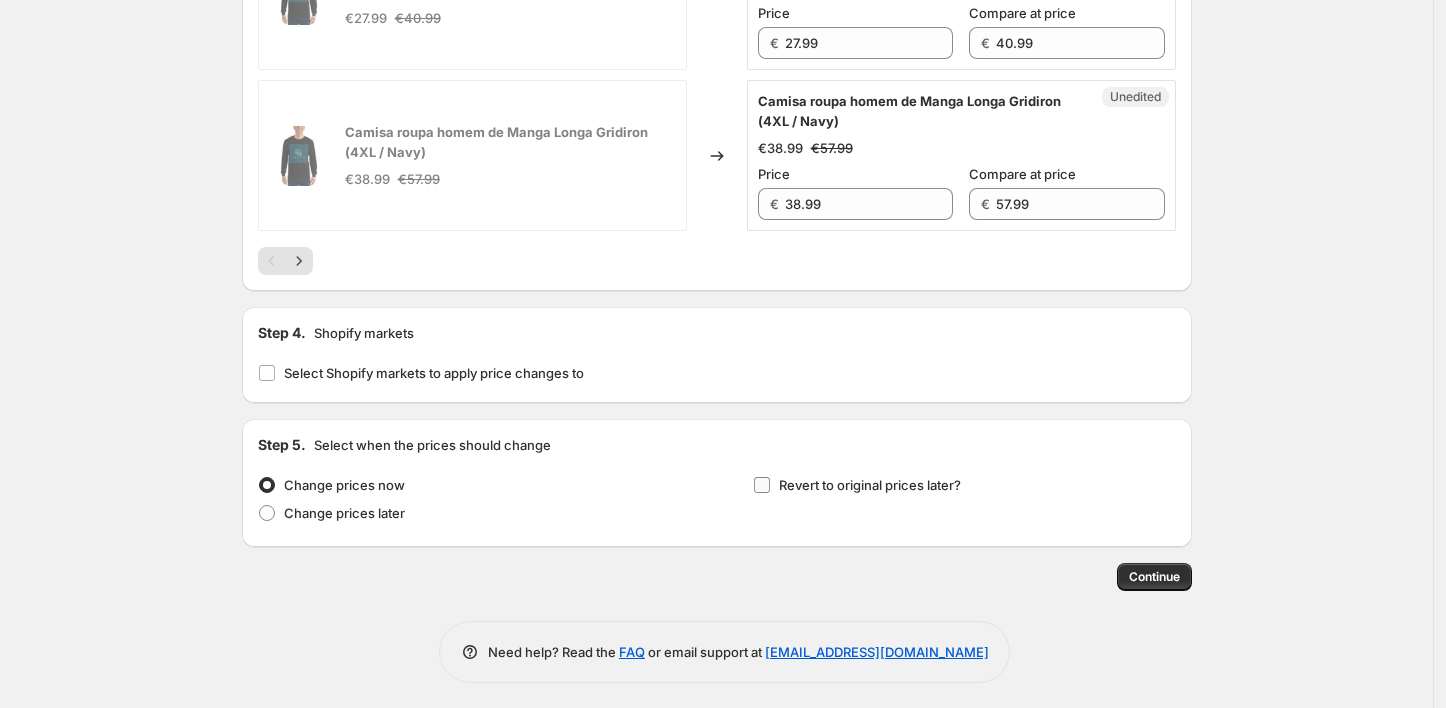 click on "Revert to original prices later?" at bounding box center [762, 485] 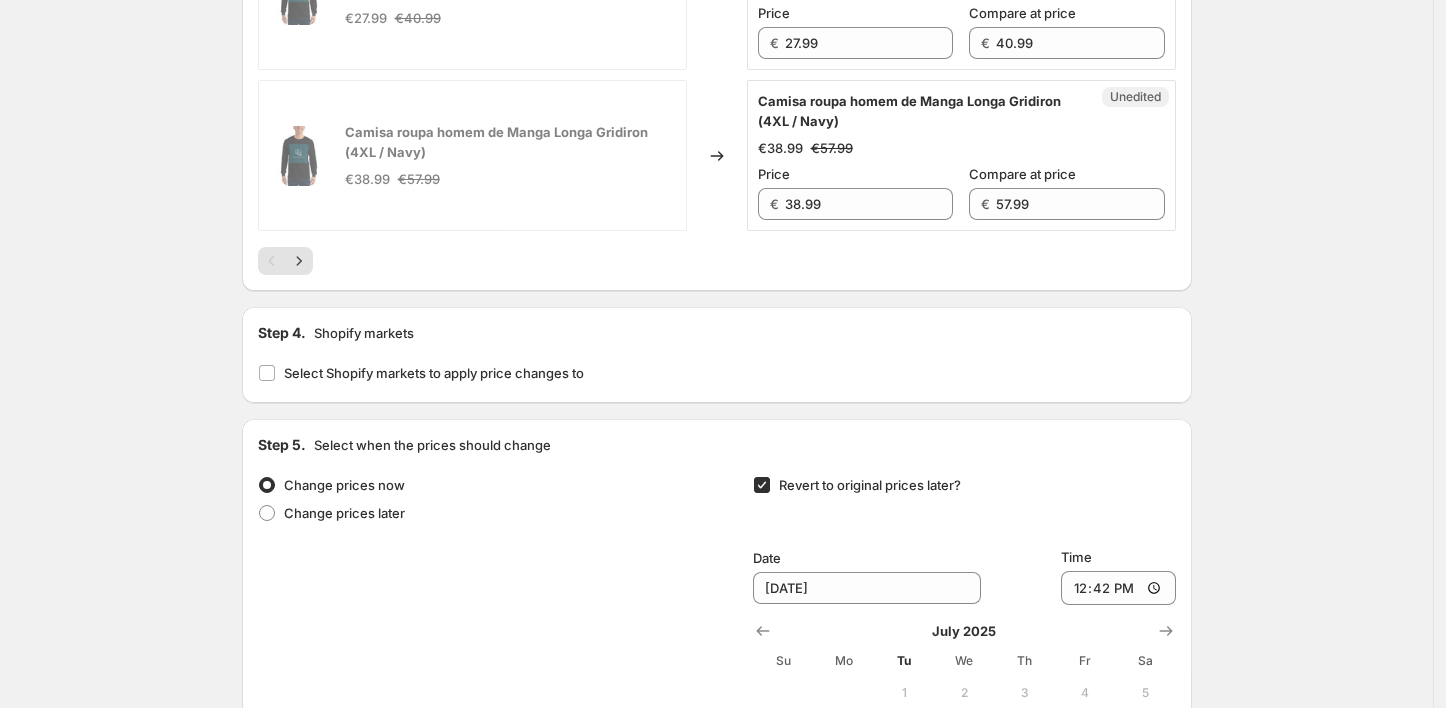 click on "Revert to original prices later?" at bounding box center [762, 485] 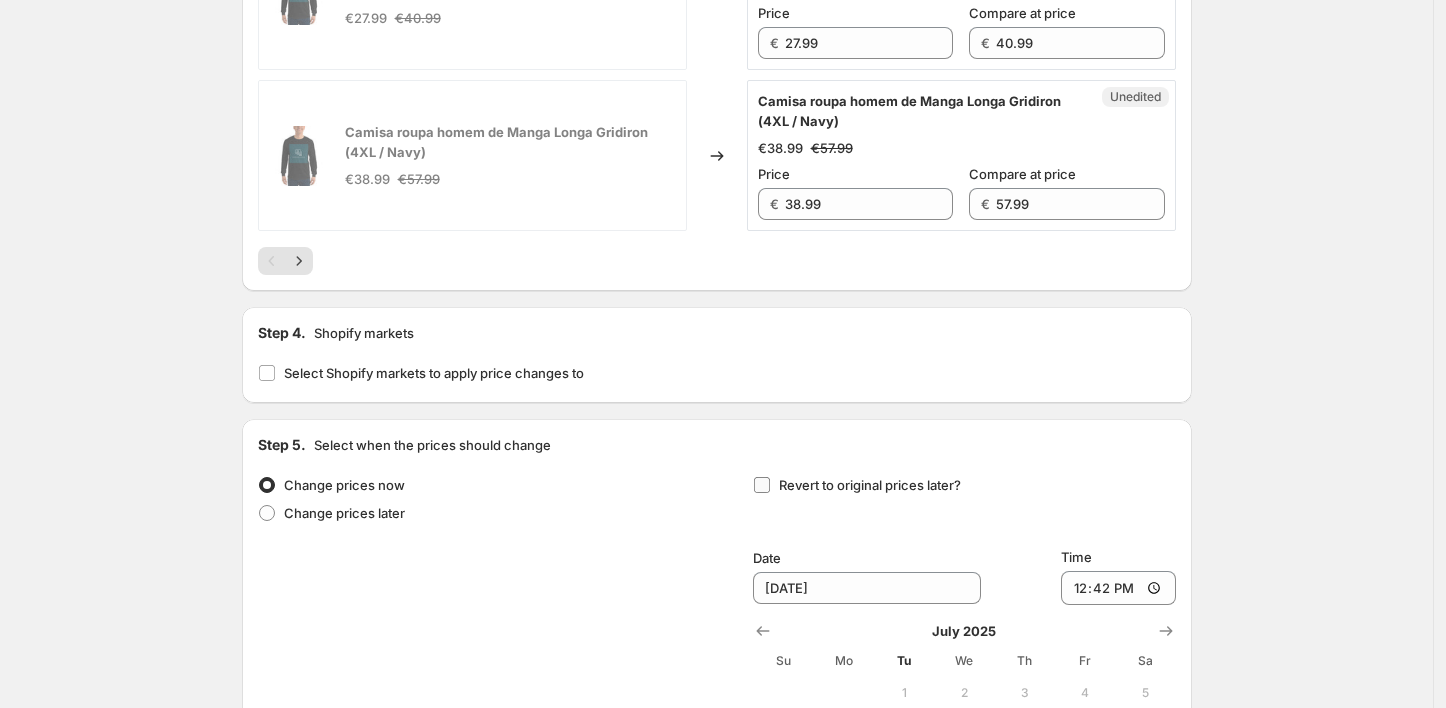 checkbox on "false" 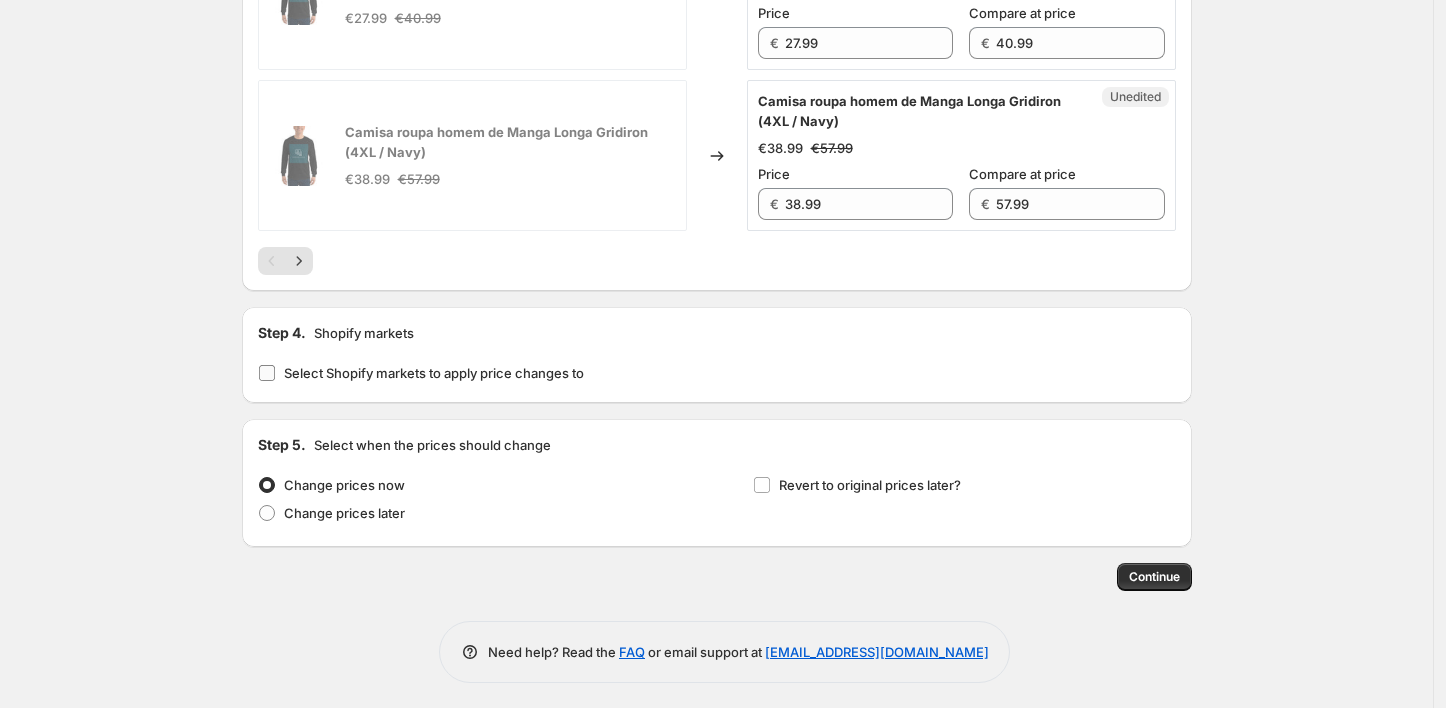 click on "Select Shopify markets to apply price changes to" at bounding box center (267, 373) 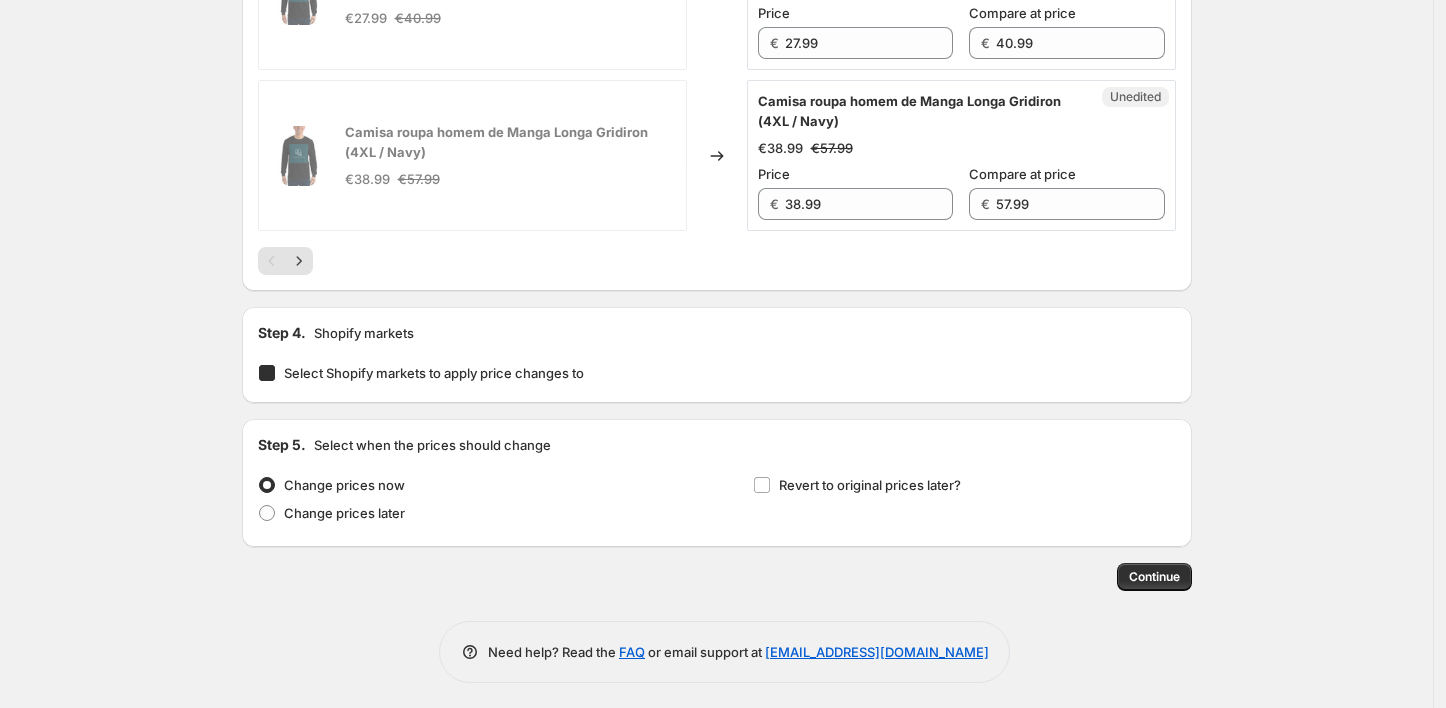 checkbox on "true" 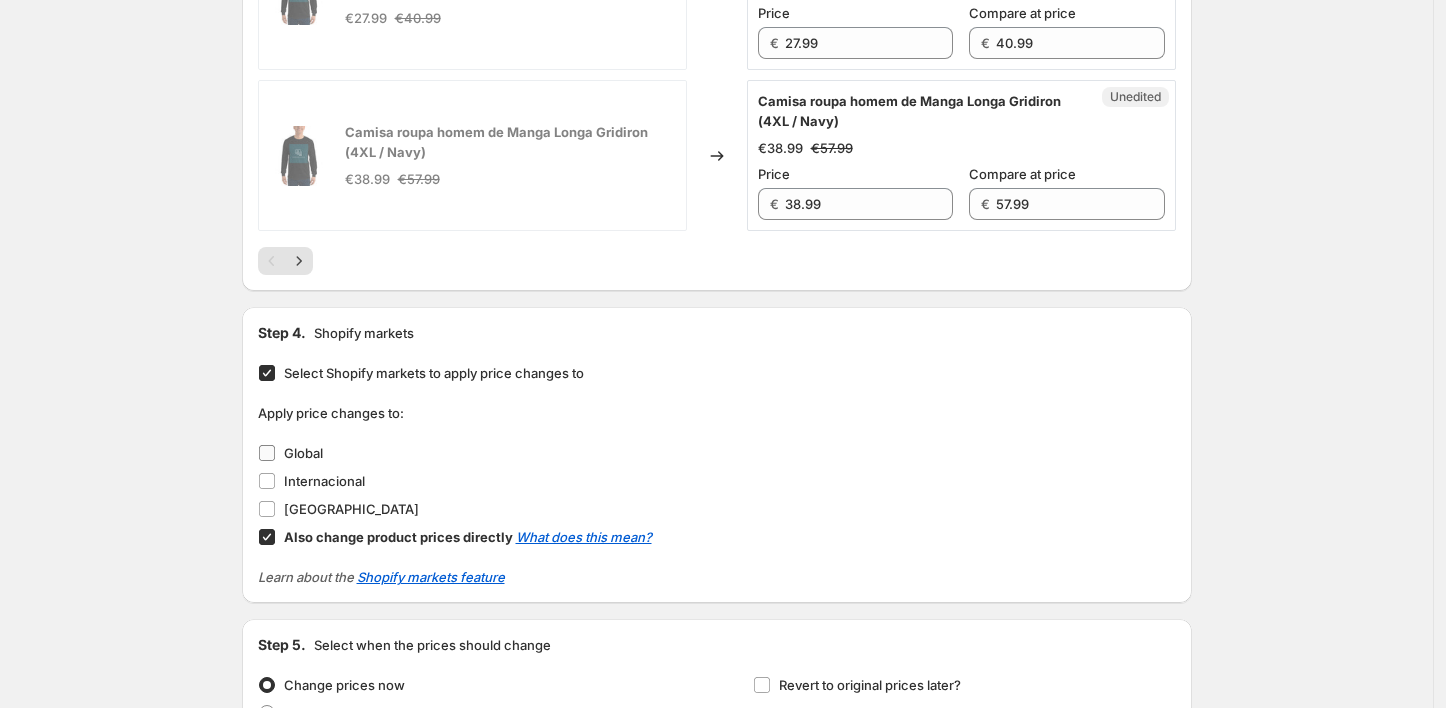 click on "Global" at bounding box center (267, 453) 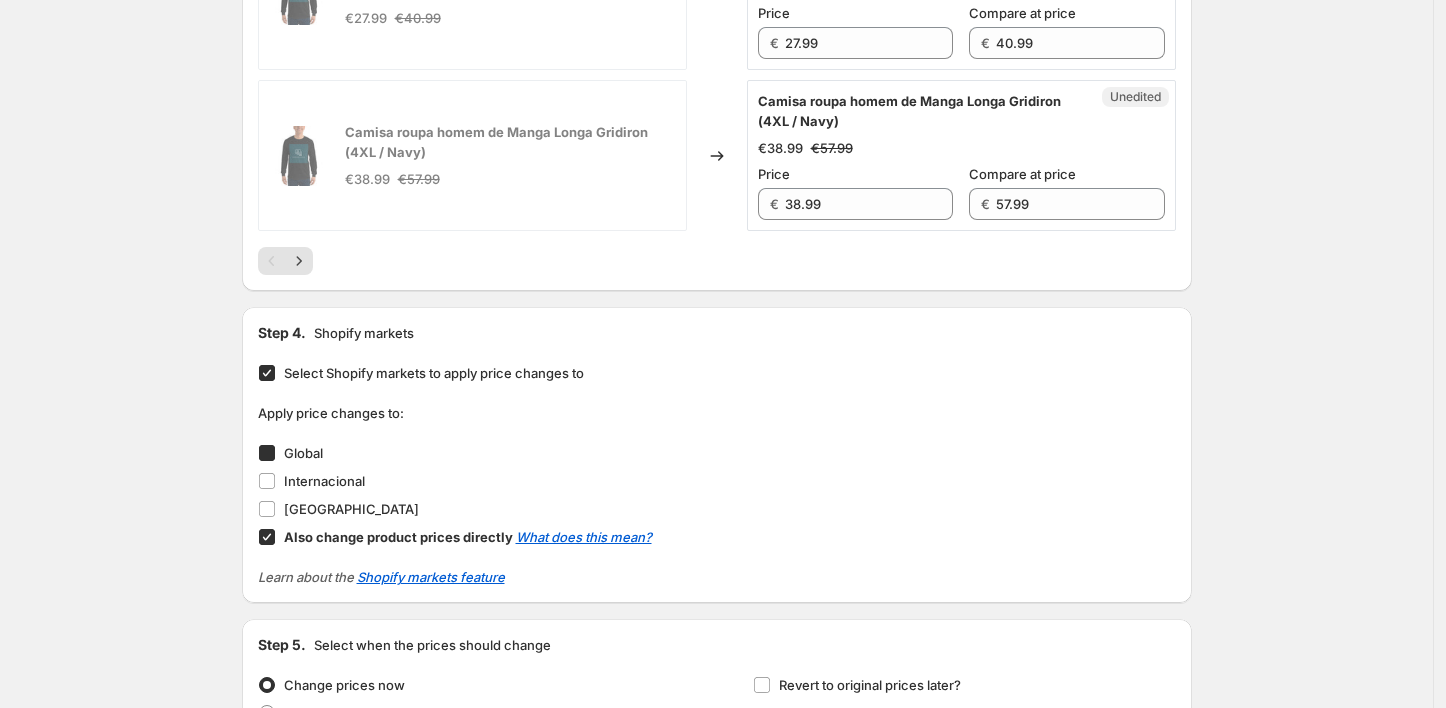 checkbox on "true" 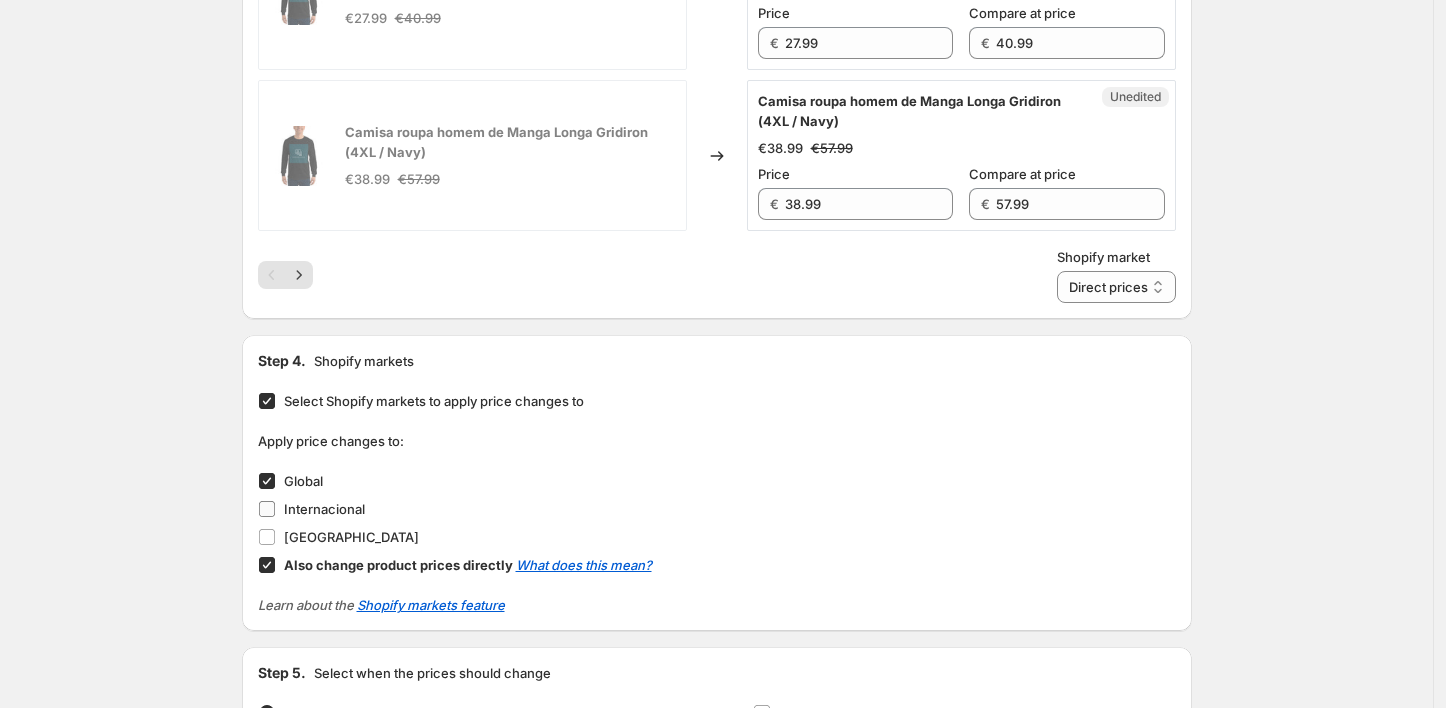 click on "Internacional" at bounding box center [267, 509] 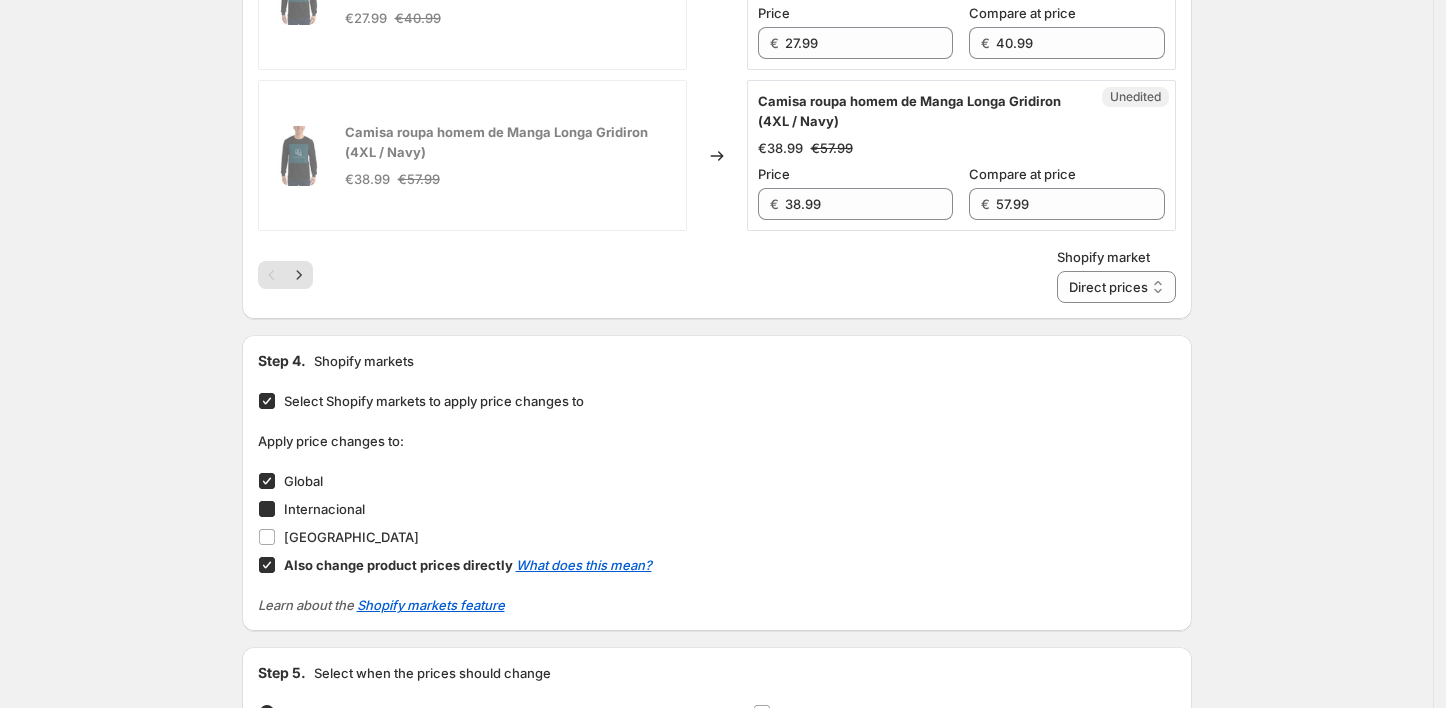 checkbox on "true" 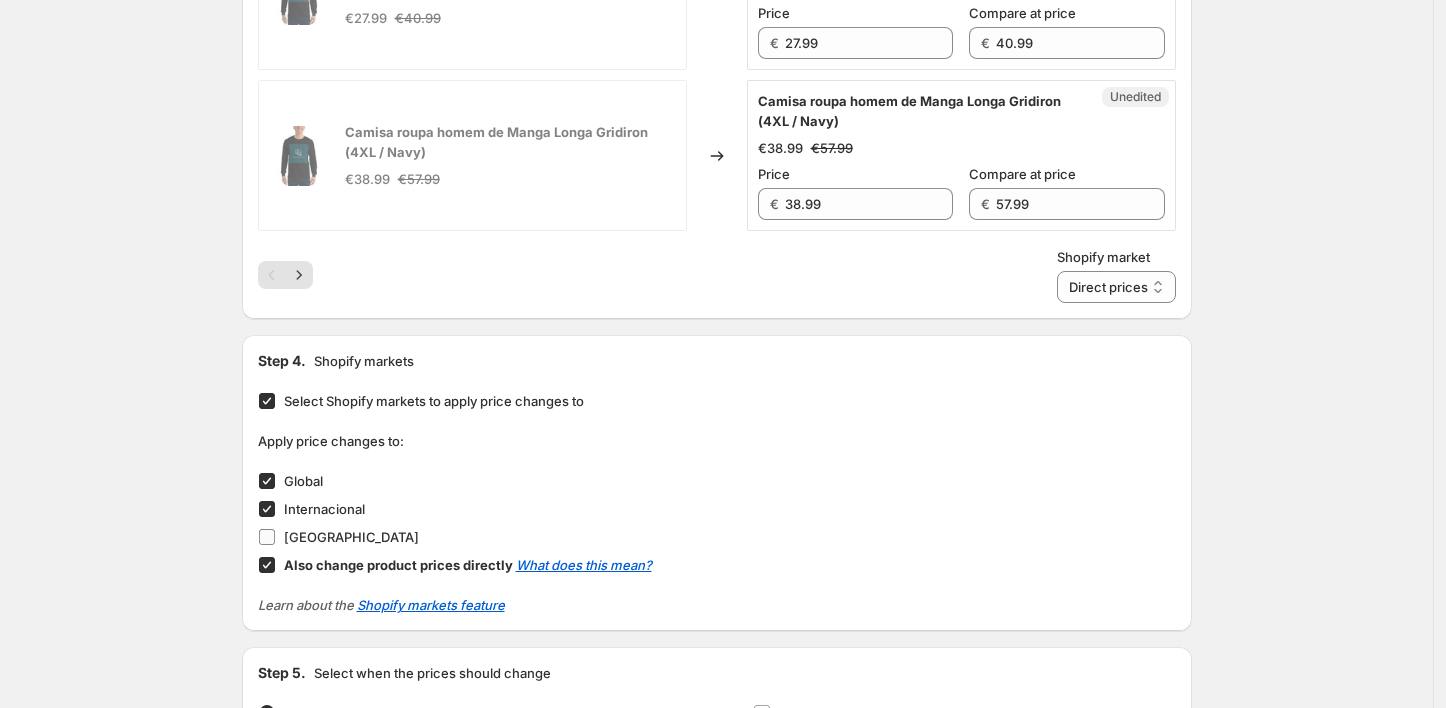 click on "[GEOGRAPHIC_DATA]" at bounding box center (267, 537) 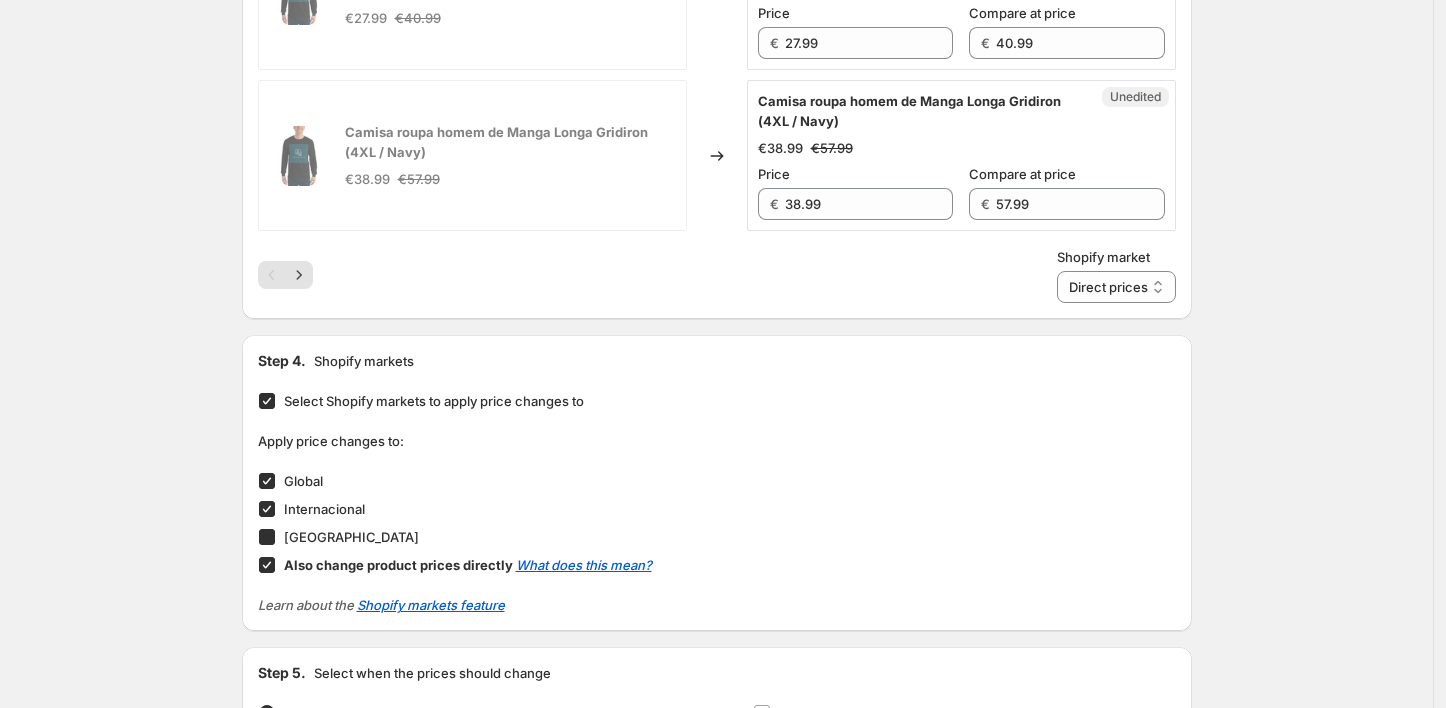 checkbox on "true" 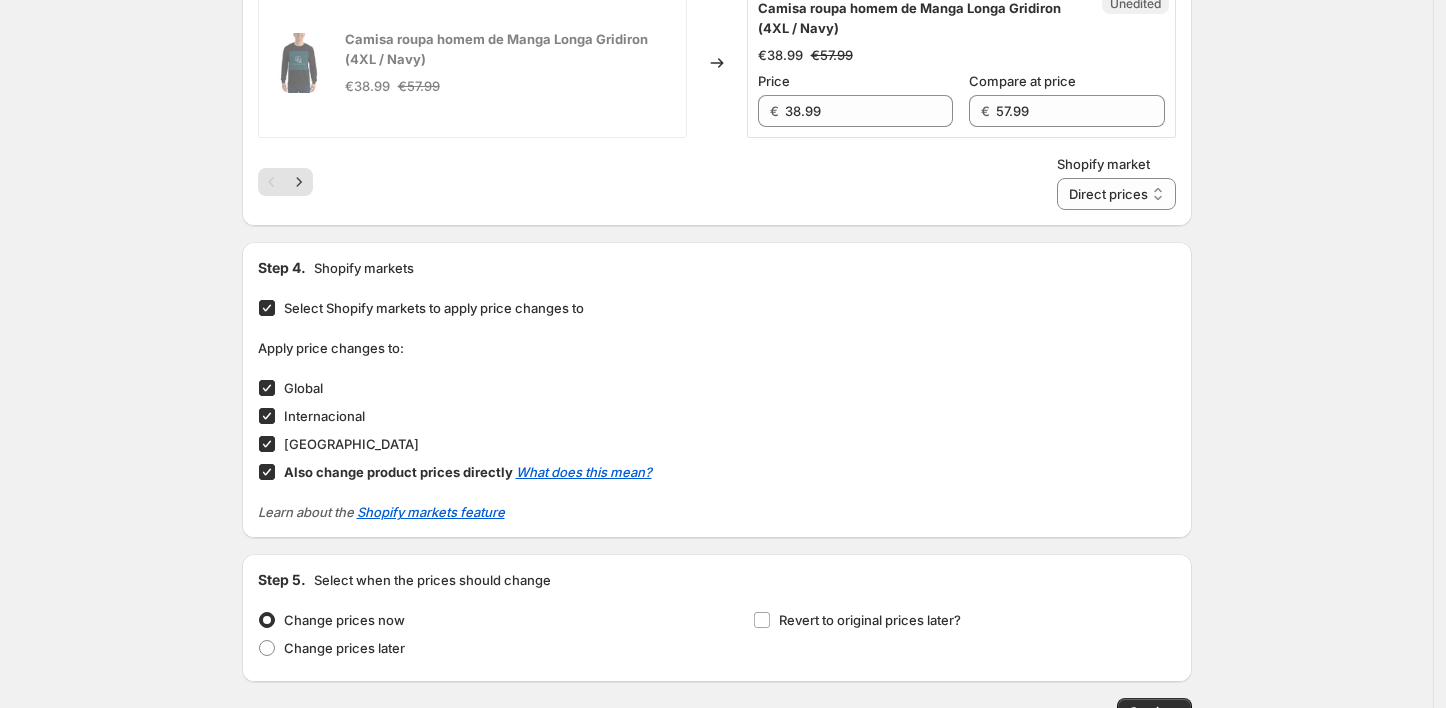 scroll, scrollTop: 3732, scrollLeft: 0, axis: vertical 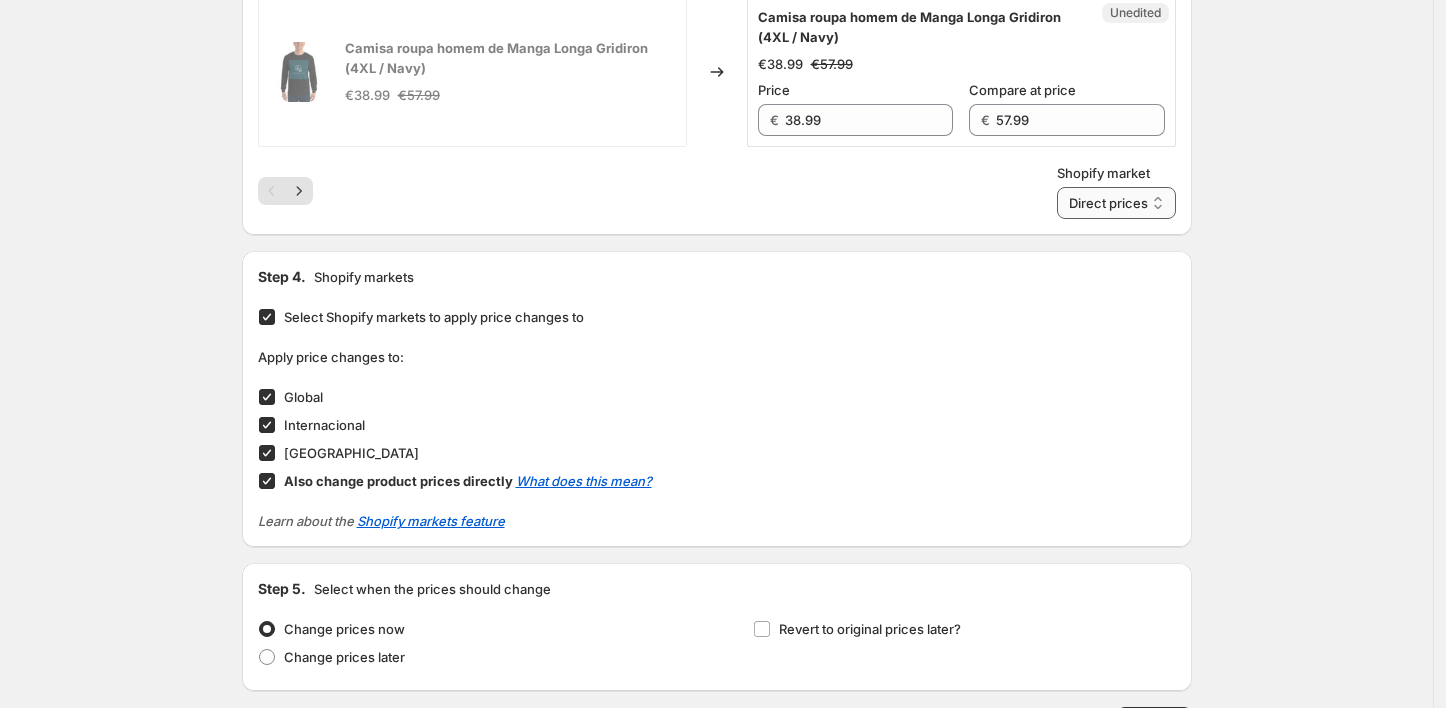 click on "Direct prices Global Internacional [GEOGRAPHIC_DATA]" at bounding box center [1116, 203] 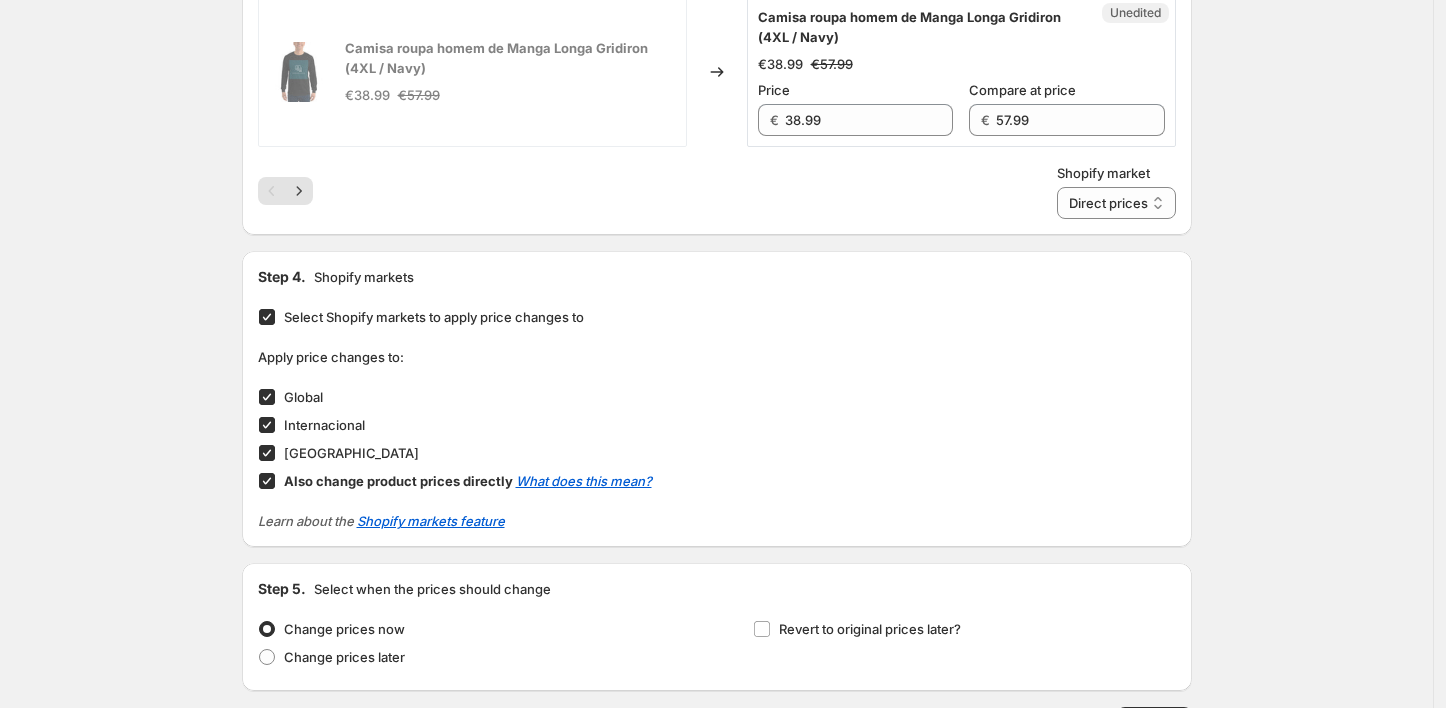click on "Shopify market Direct prices Global Internacional [GEOGRAPHIC_DATA] Direct prices" at bounding box center (717, 191) 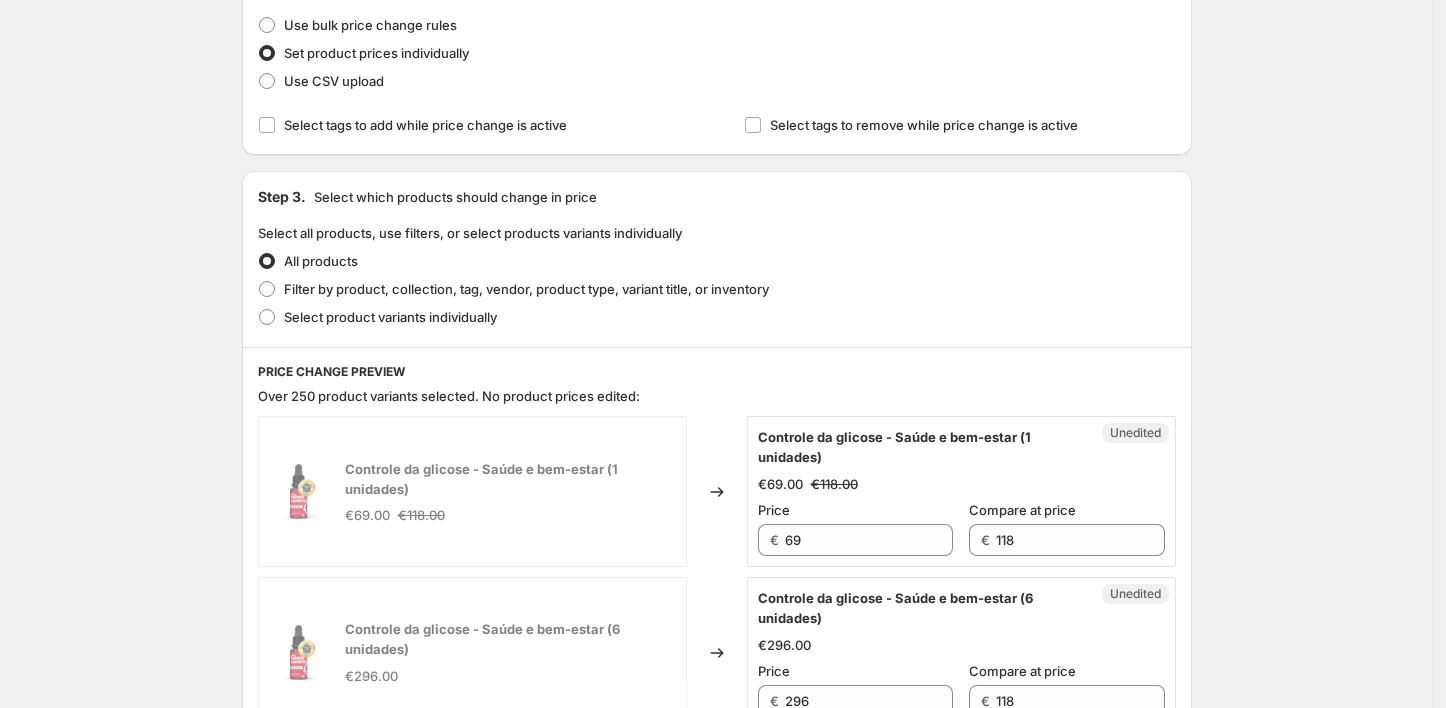 scroll, scrollTop: 258, scrollLeft: 0, axis: vertical 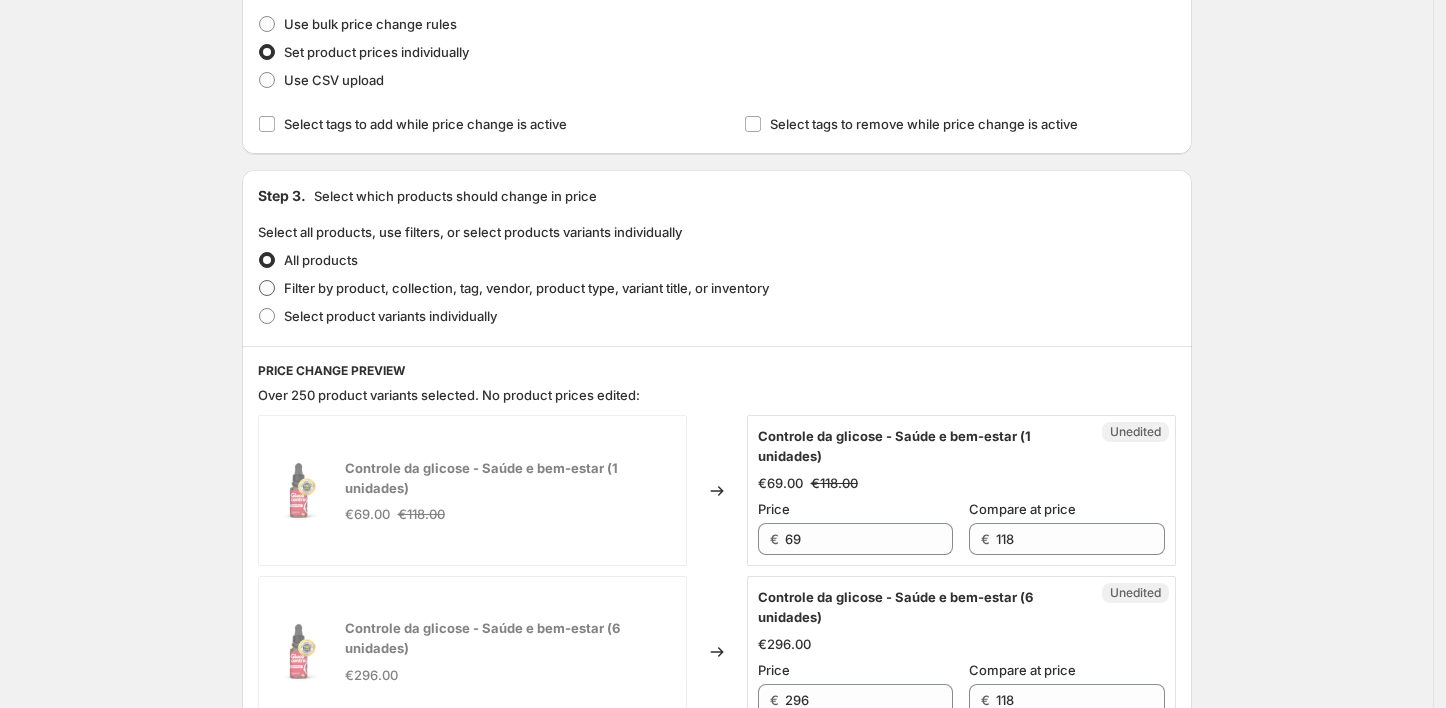 click at bounding box center [267, 288] 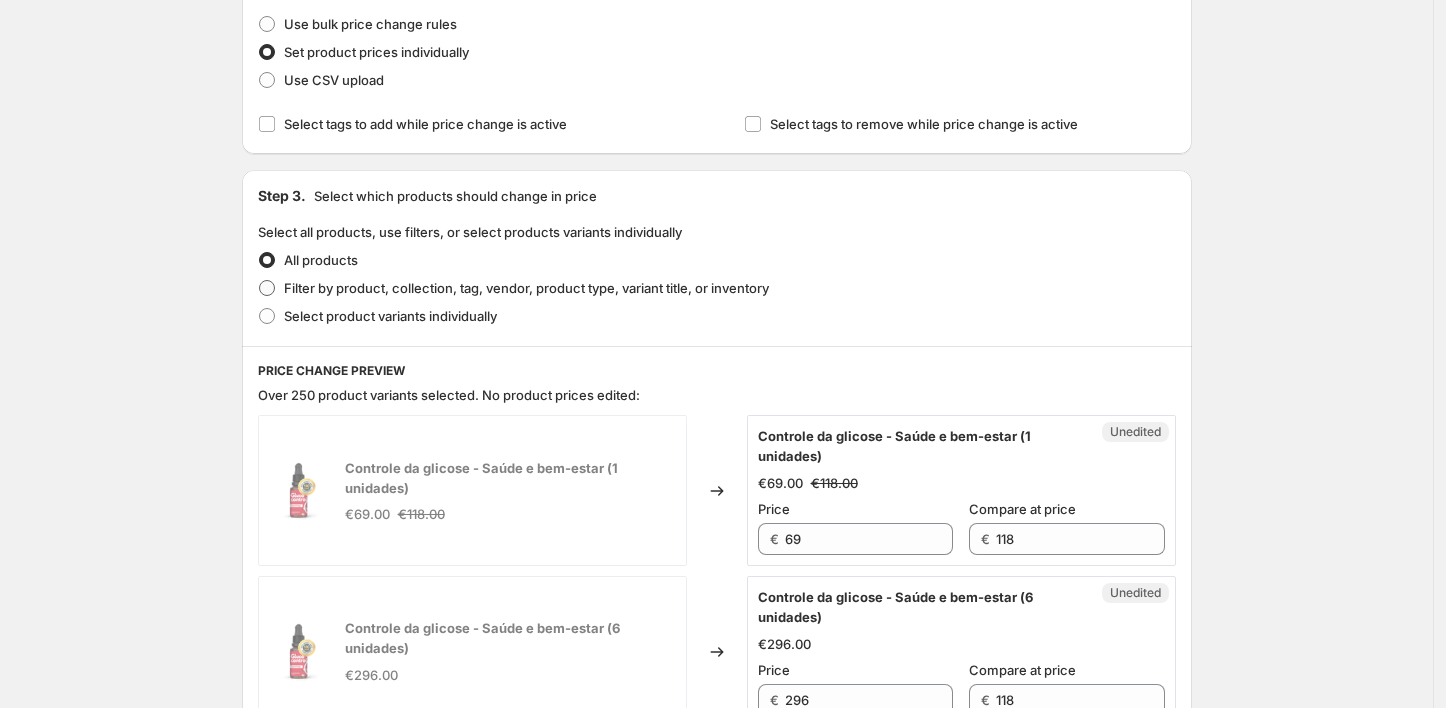 radio on "true" 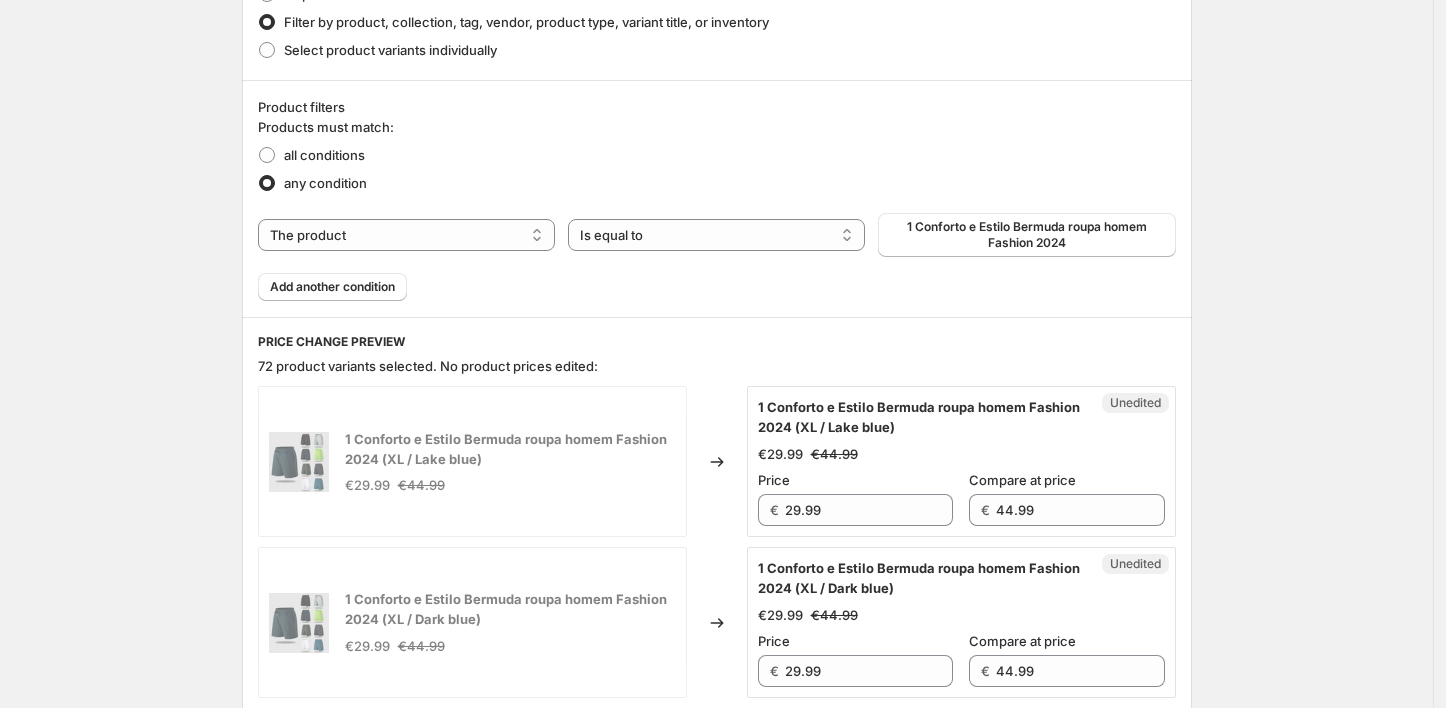 scroll, scrollTop: 529, scrollLeft: 0, axis: vertical 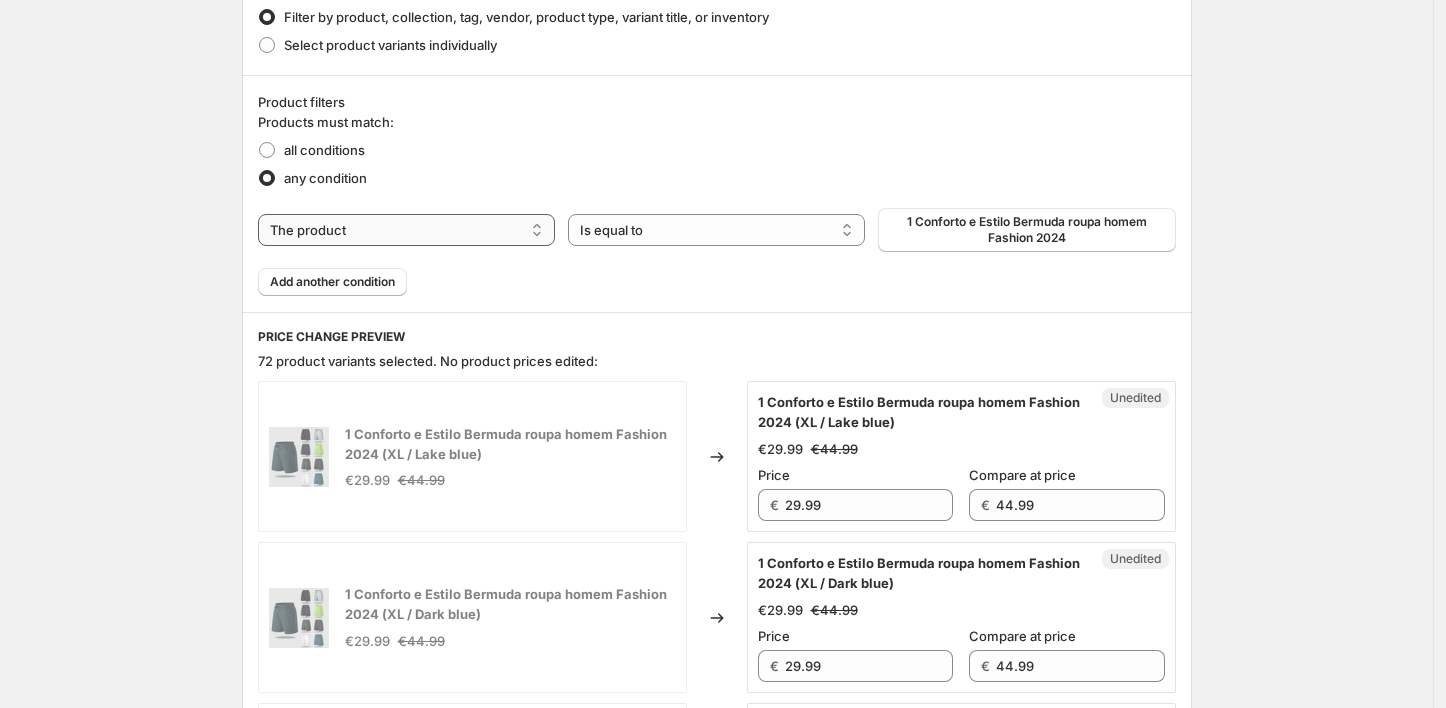 click on "The product The product's collection The product's vendor The product's status The variant's title Inventory quantity" at bounding box center (406, 230) 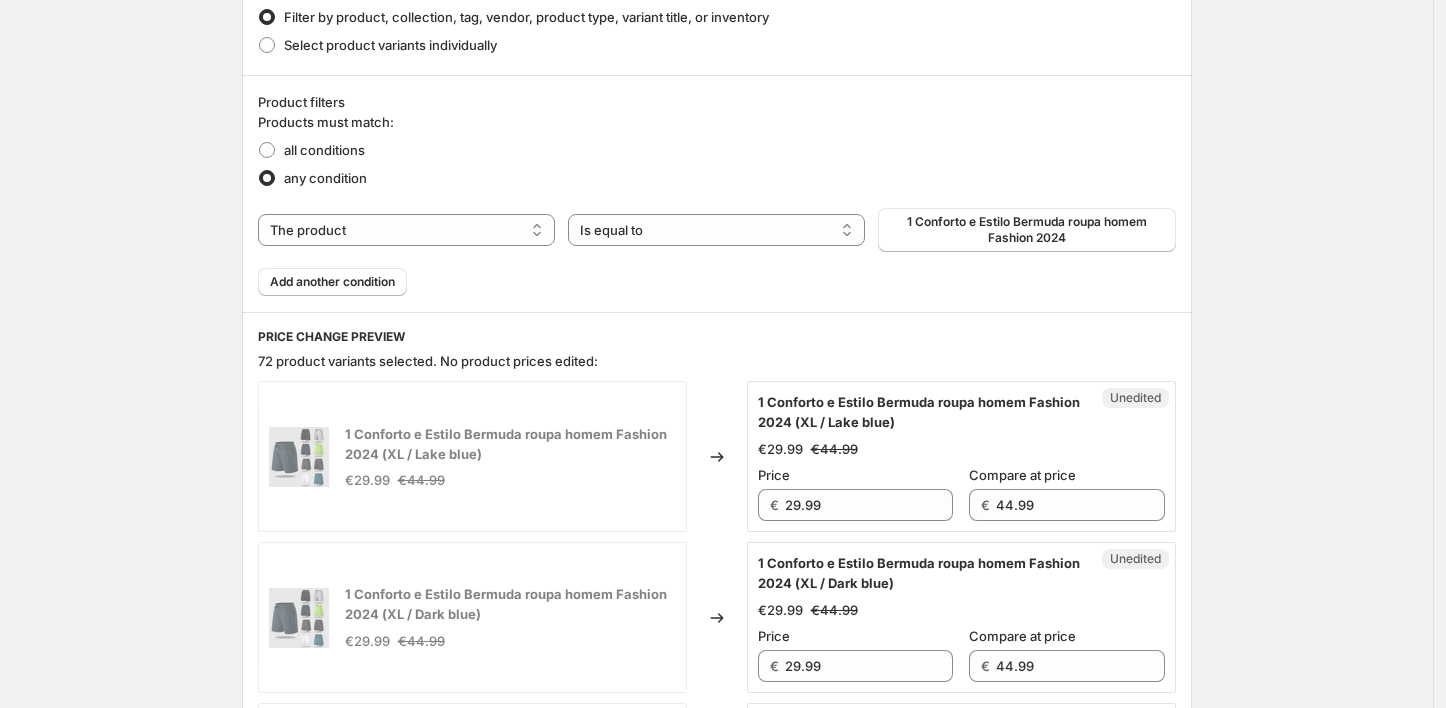 select on "collection" 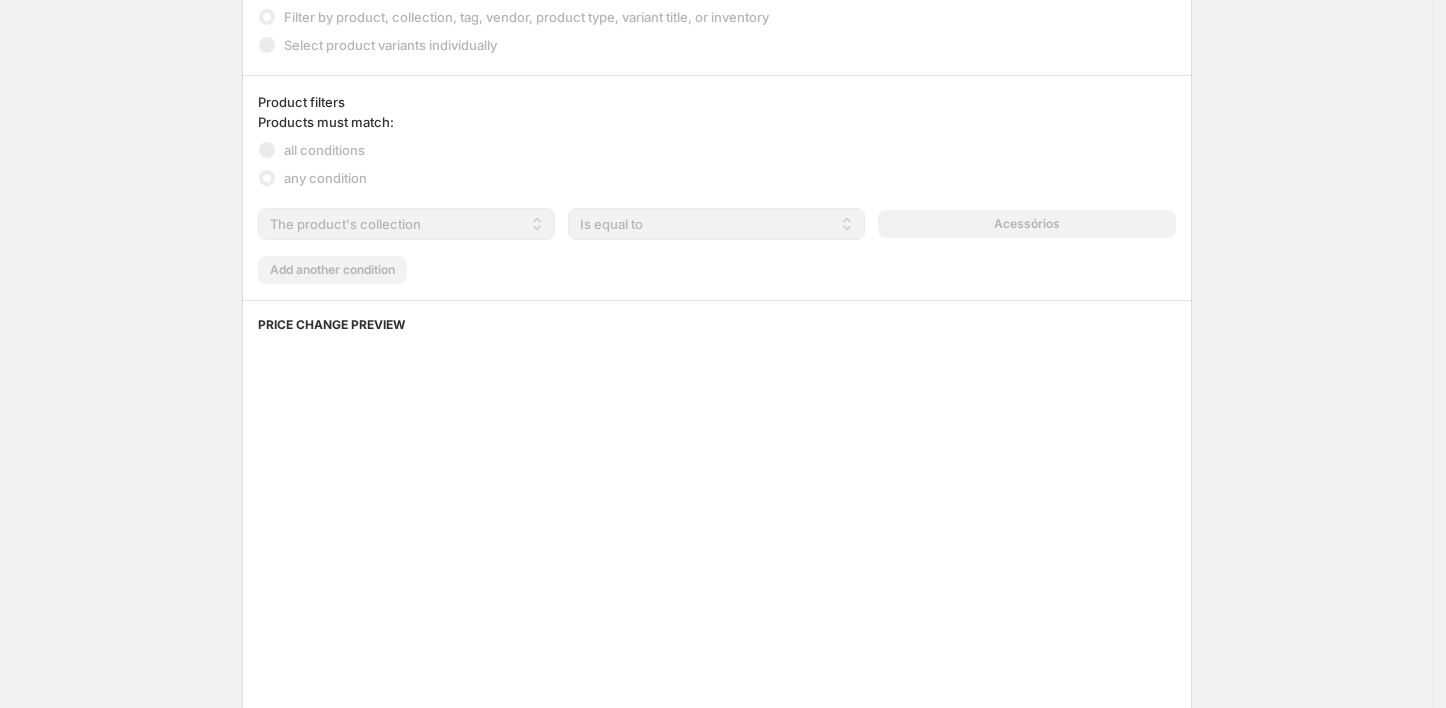 click on "Products must match: all conditions any condition The product The product's collection The product's vendor The product's status The variant's title Inventory quantity The product's collection Is equal to Is not equal to Is equal to Acessórios Add another condition" at bounding box center (717, 198) 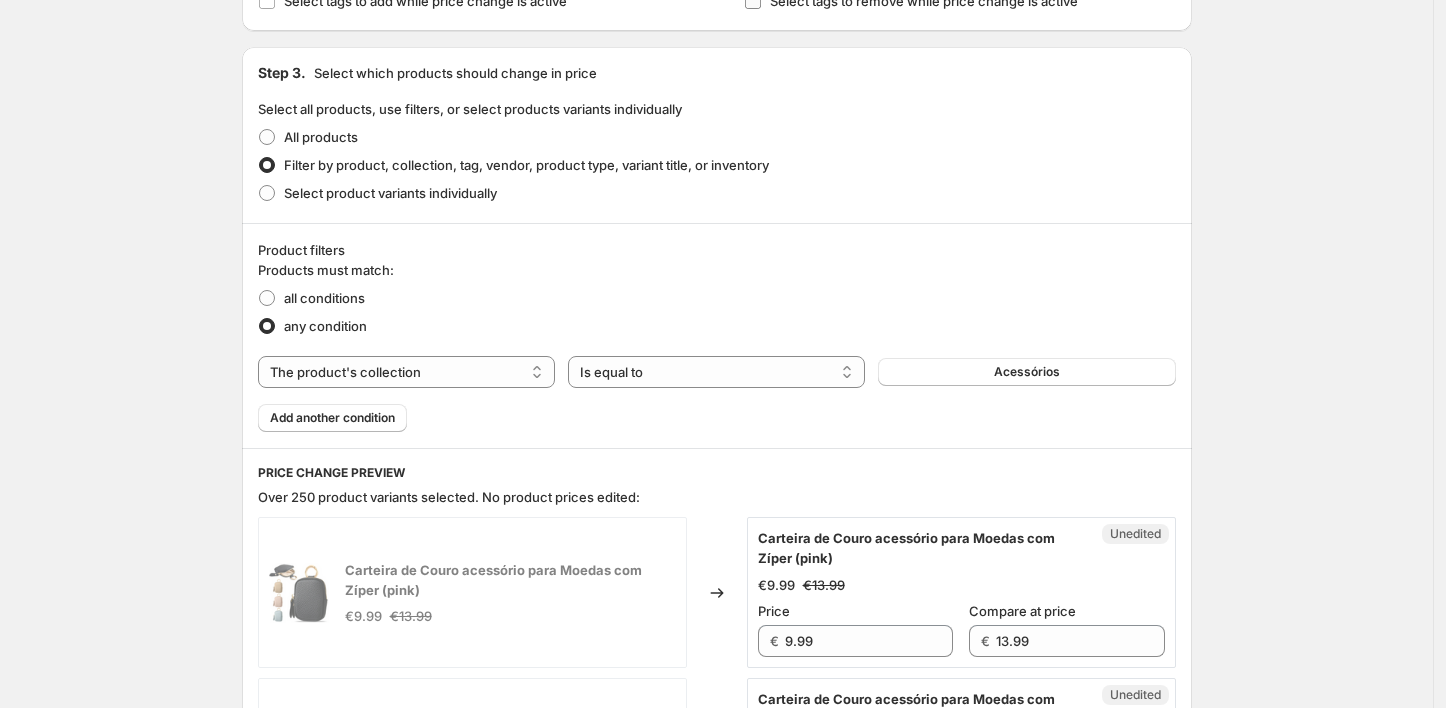 scroll, scrollTop: 458, scrollLeft: 0, axis: vertical 